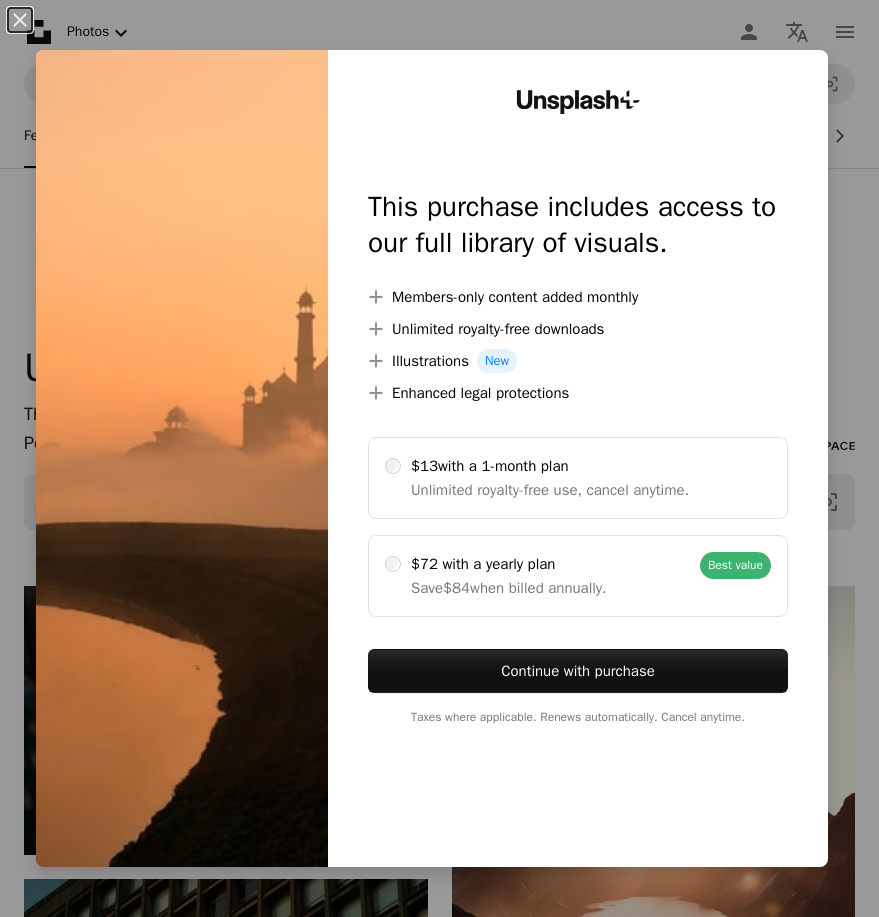 scroll, scrollTop: 1534, scrollLeft: 0, axis: vertical 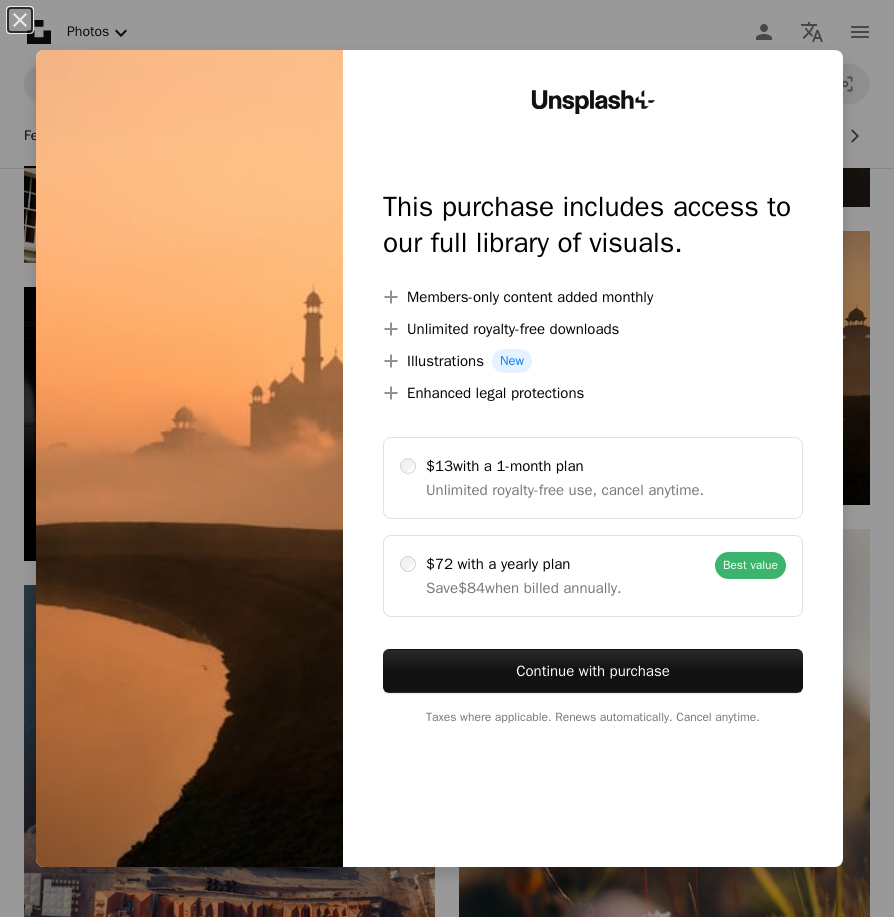 click on "An X shape Unsplash+ This purchase includes access to our full library of visuals. A plus sign Members-only content added monthly A plus sign Unlimited royalty-free downloads A plus sign Illustrations New A plus sign Enhanced legal protections $13 with a 1-month plan Unlimited royalty-free use, cancel anytime. $72 with a yearly plan Save $84 when billed annually. Best value Continue with purchase Taxes where applicable. Renews automatically. Cancel anytime." at bounding box center (447, 458) 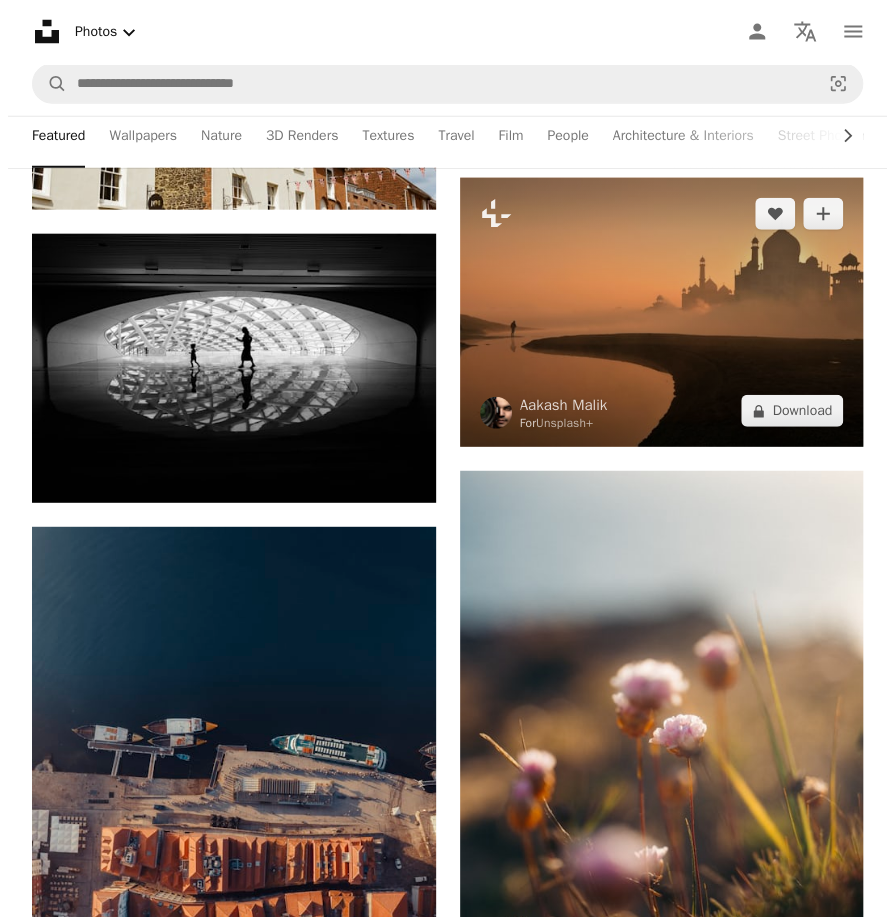 scroll, scrollTop: 1568, scrollLeft: 0, axis: vertical 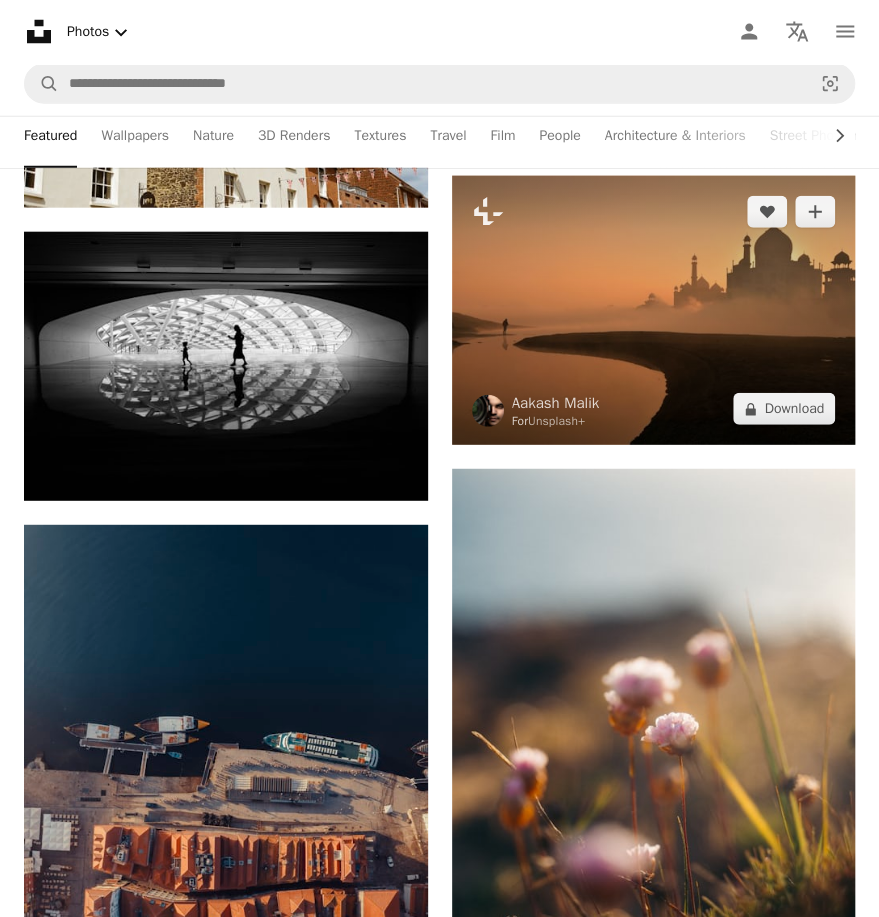 click at bounding box center [654, 310] 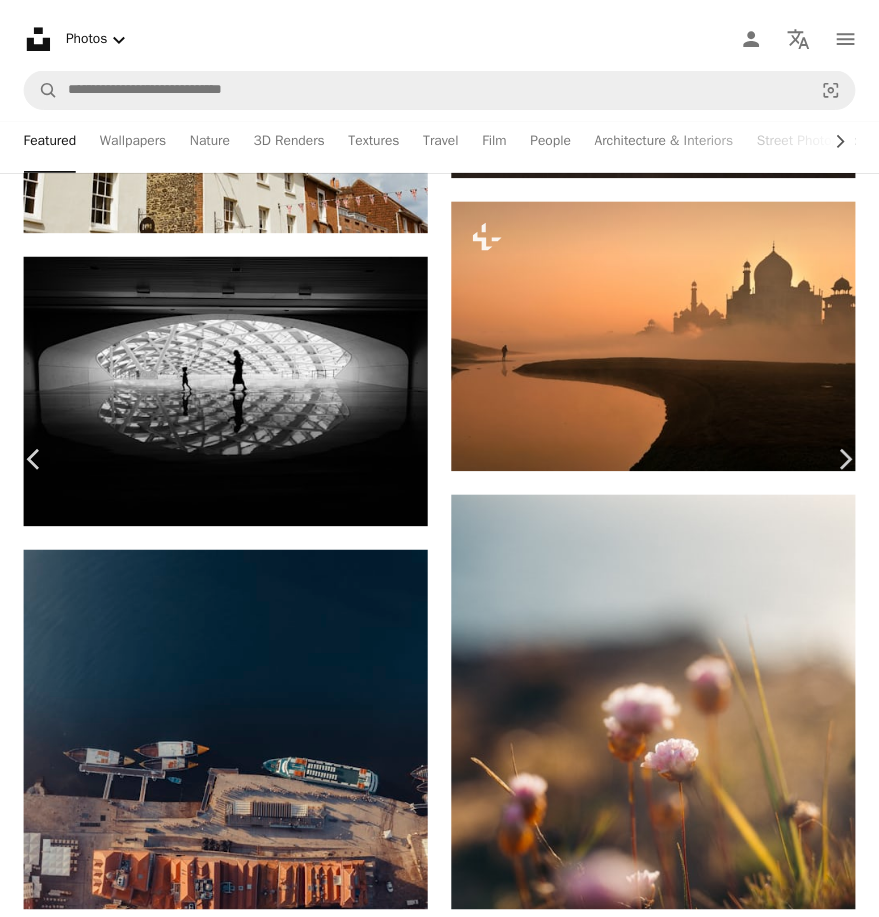 scroll, scrollTop: 1209, scrollLeft: 0, axis: vertical 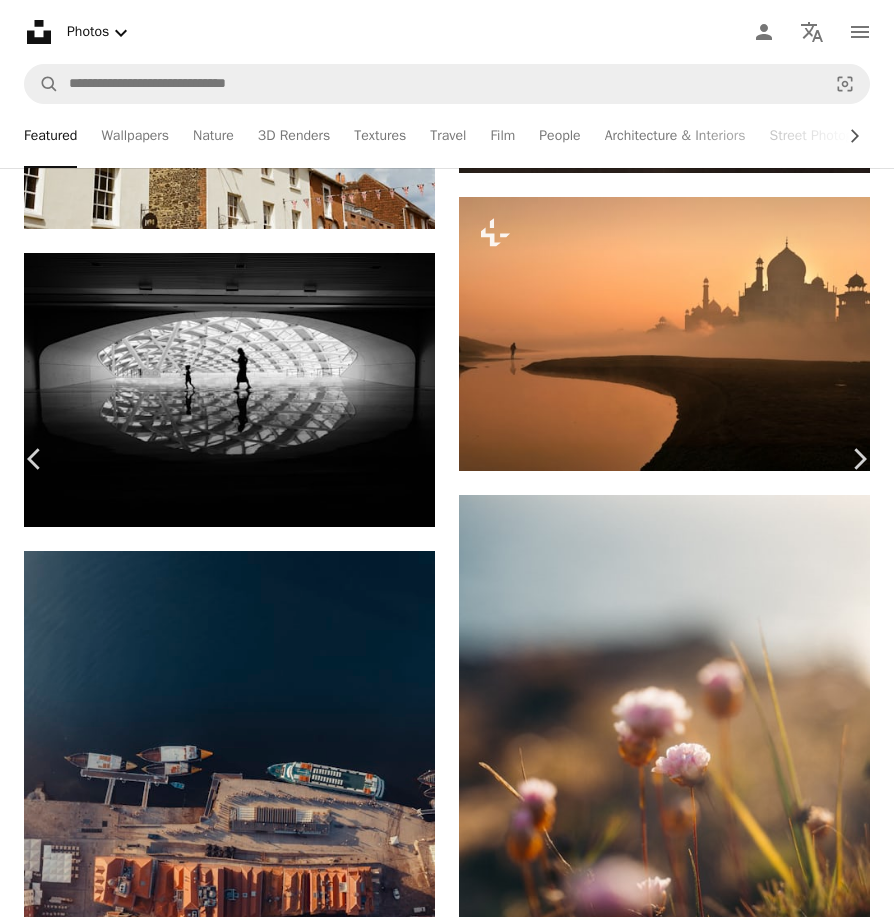 click on "An X shape" at bounding box center [20, 20] 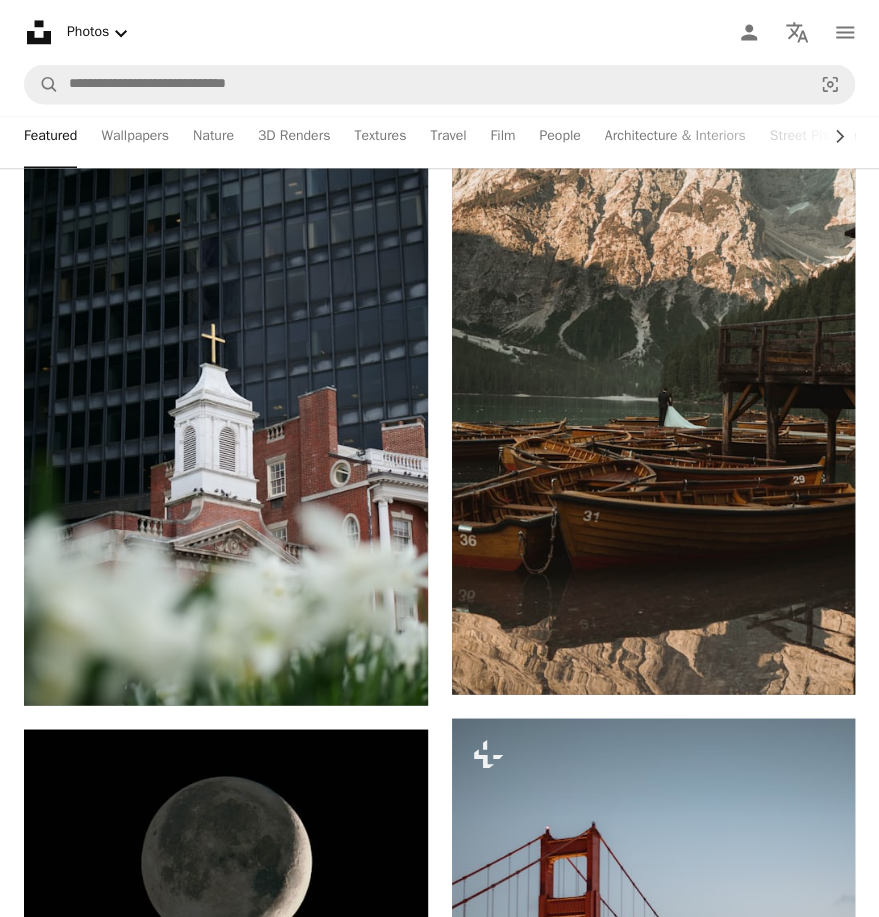 scroll, scrollTop: 6243, scrollLeft: 0, axis: vertical 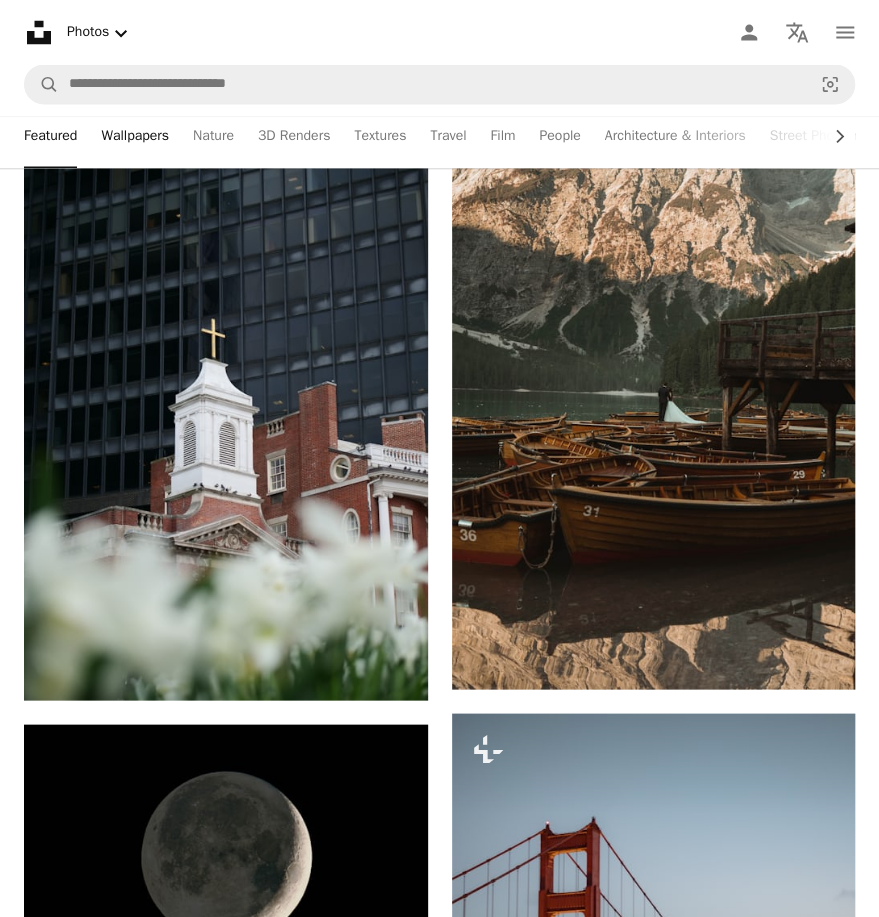 click on "Wallpapers" at bounding box center [135, 136] 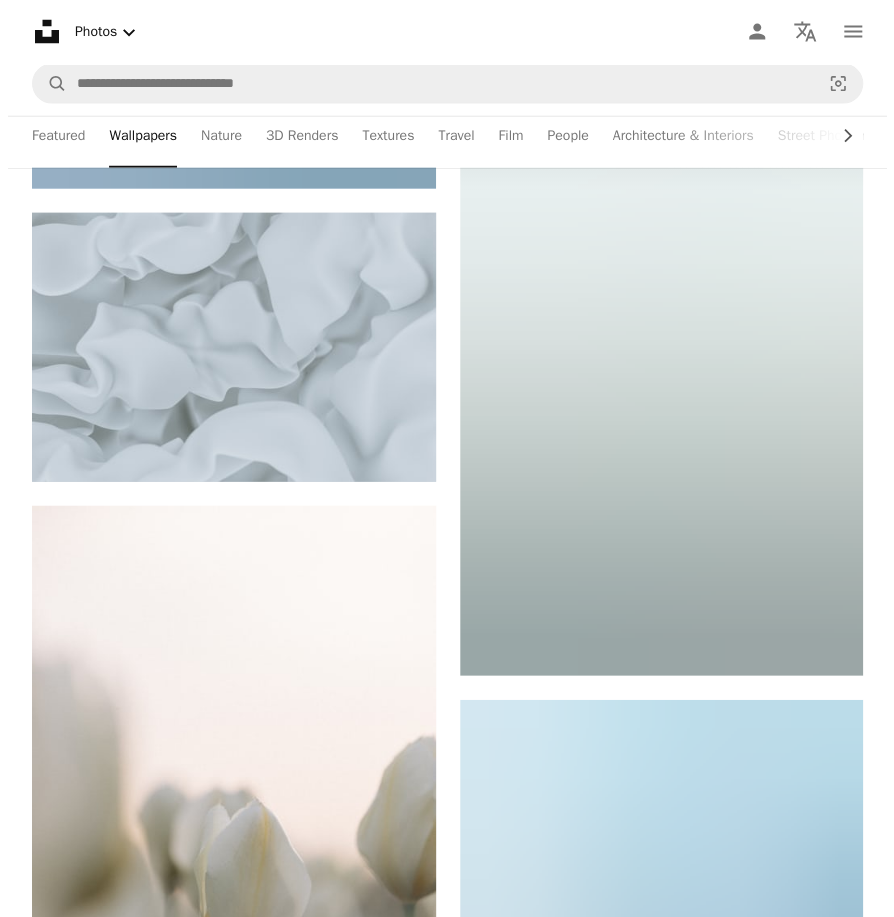 scroll, scrollTop: 9367, scrollLeft: 0, axis: vertical 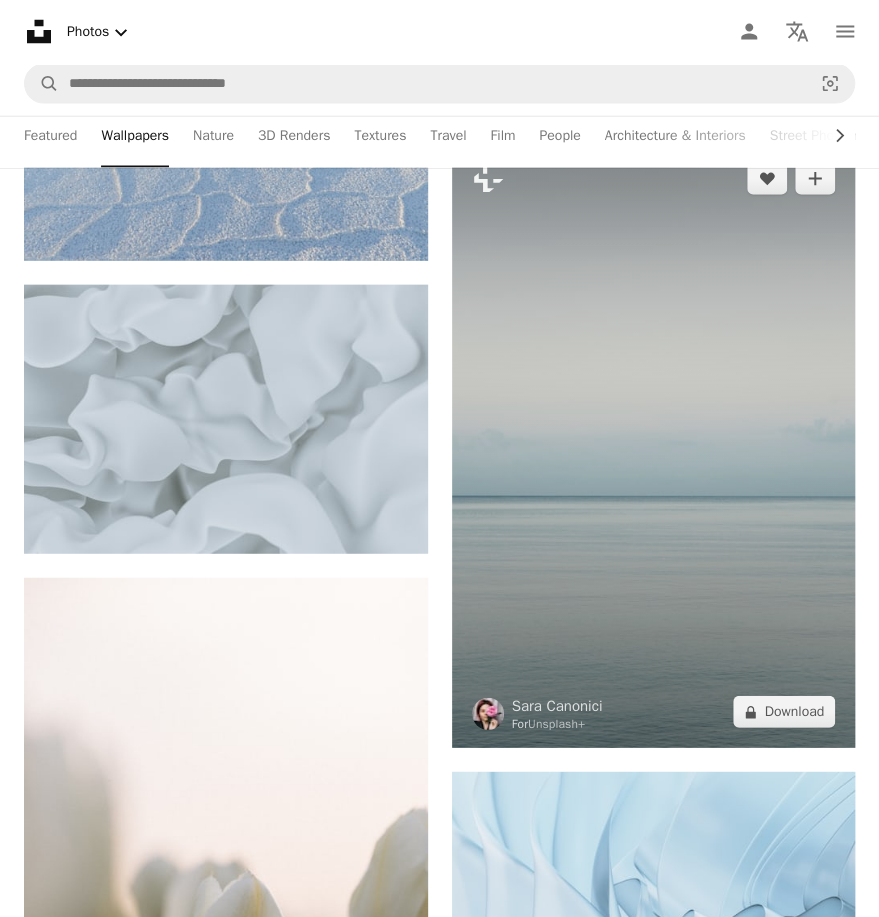 click at bounding box center [654, 445] 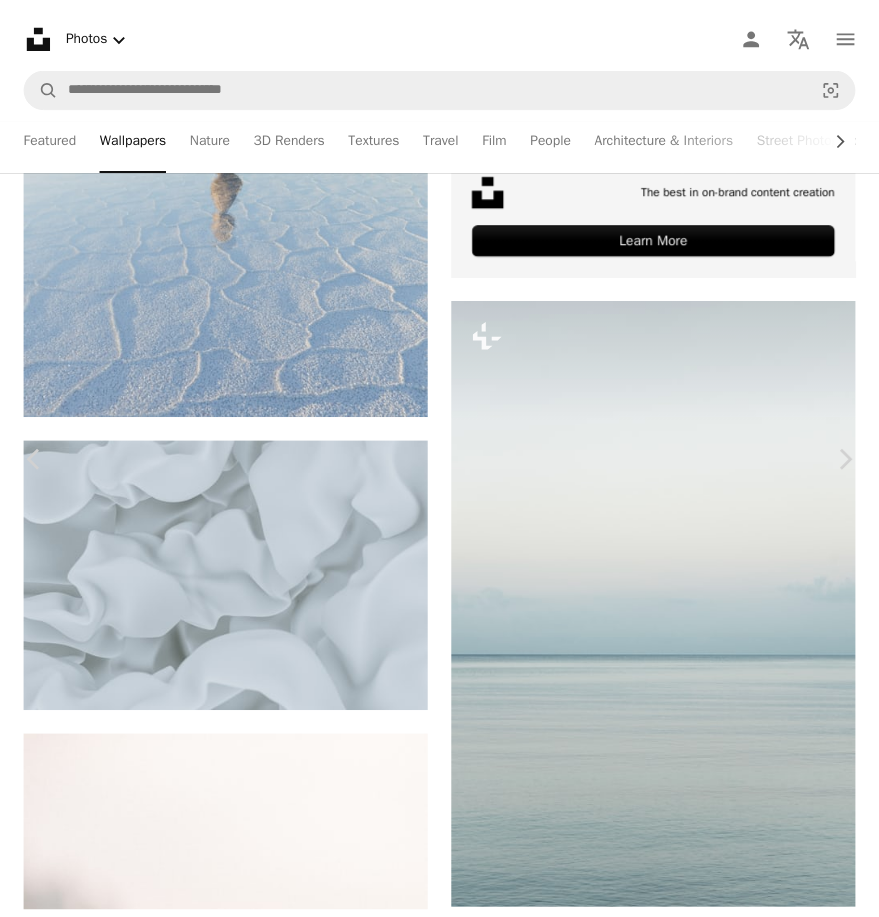 scroll, scrollTop: 725, scrollLeft: 0, axis: vertical 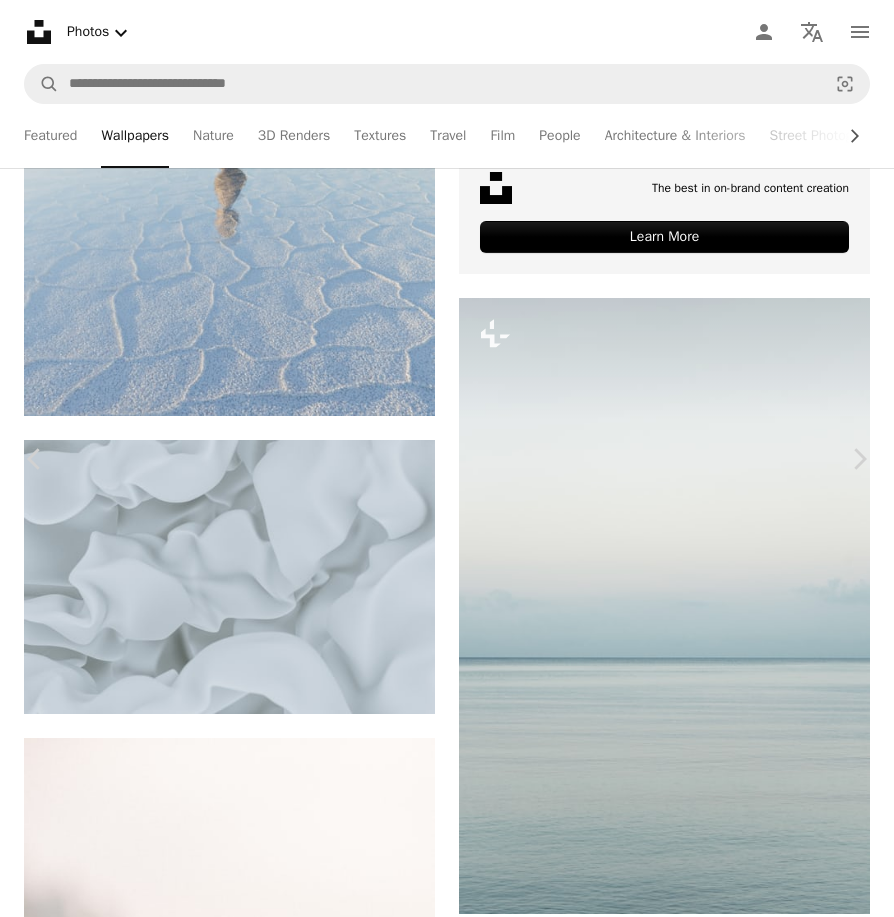 click on "An X shape Chevron left Chevron right Sara Canonici For Unsplash+ A heart A plus sign Edit image Plus sign for Unsplash+ A lock Download Zoom in Featured in Textures , Wallpapers A forward-right arrow Share More Actions Nature › Sea Calendar outlined Published on February 10, 2025 Camera SONY, ILCE-7M2 Safety Licensed under the Unsplash+ License texture travel aesthetic sea natural pattern minimal minimalist calm wallpapers backgrounds light blue vertical seascape outside minimal nature morning light liguria natural elements mediterrean HD Wallpapers Related images Plus sign for Unsplash+ A heart A plus sign Oleg Ivanov For Unsplash+ A lock Download Plus sign for Unsplash+ A heart A plus sign Levi Meir Clancy For Unsplash+ A lock Download Plus sign for Unsplash+ A heart A plus sign SJ Objio For Unsplash+ A lock Download Plus sign for Unsplash+ A heart A plus sign Levi Meir Clancy For Unsplash+ A lock Download Plus sign for Unsplash+ A heart A plus sign Paulina Herpel For Unsplash+" at bounding box center (447, 4789) 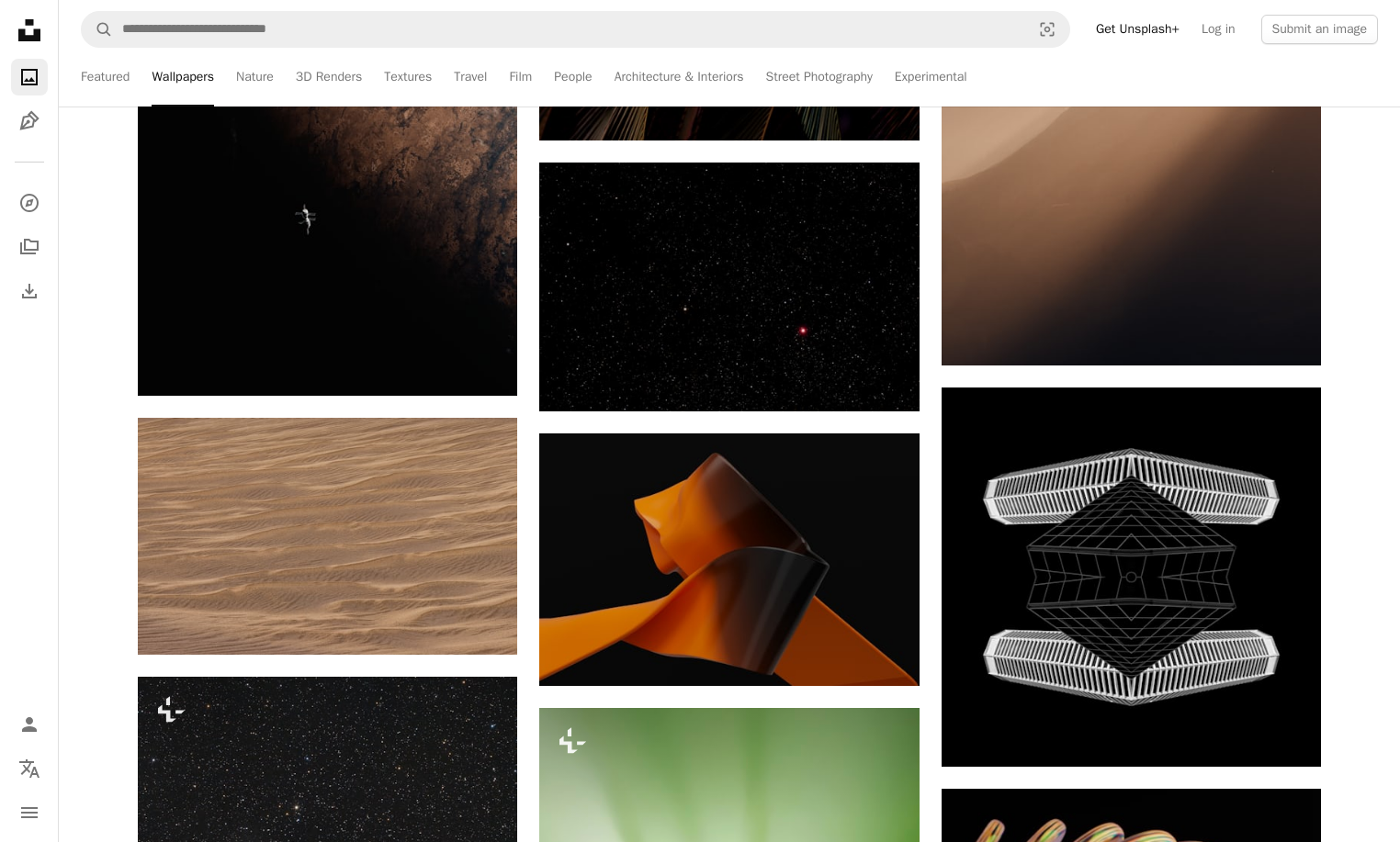 scroll, scrollTop: 11037, scrollLeft: 0, axis: vertical 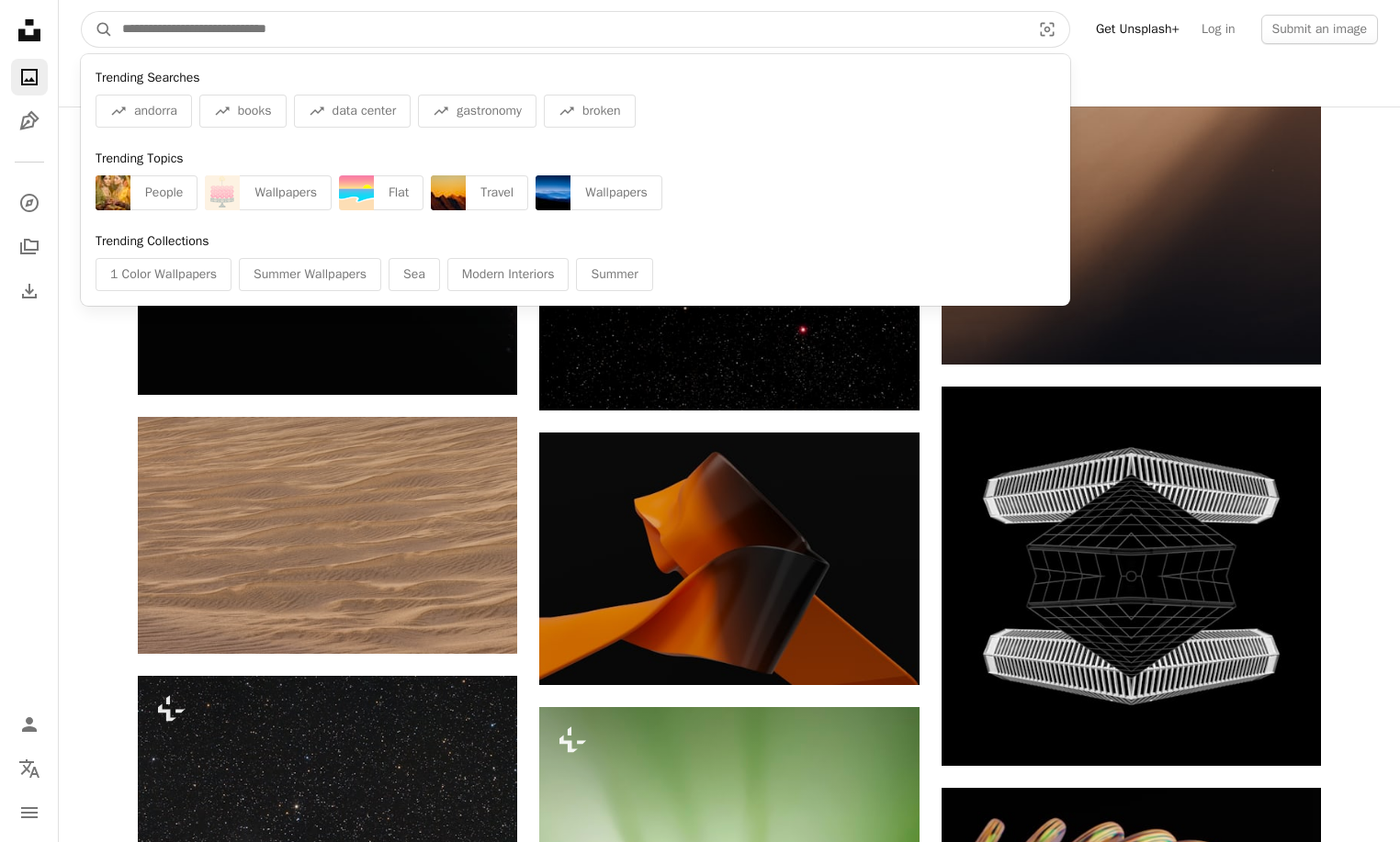 click at bounding box center [569, 29] 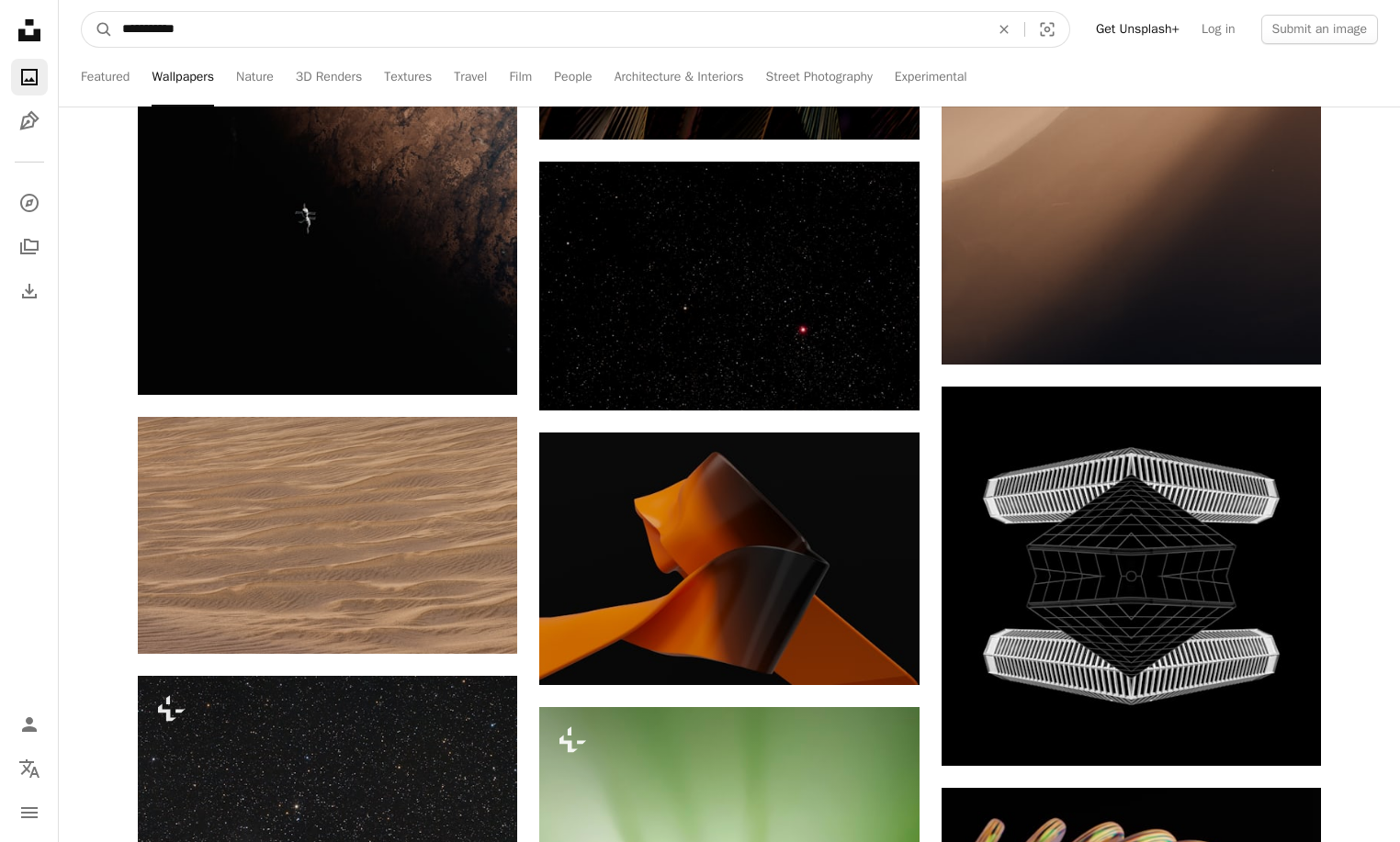 type on "**********" 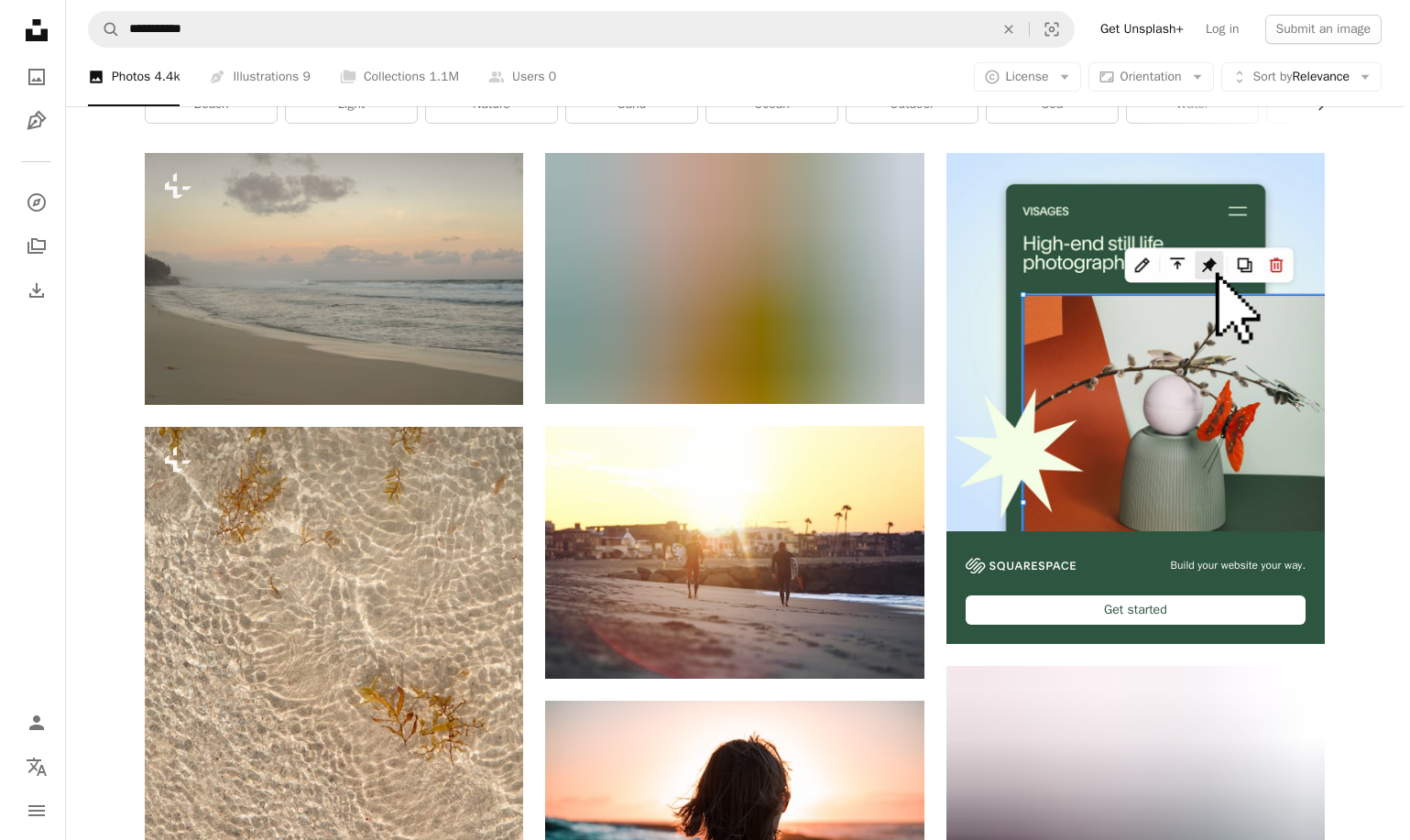 scroll, scrollTop: 100, scrollLeft: 0, axis: vertical 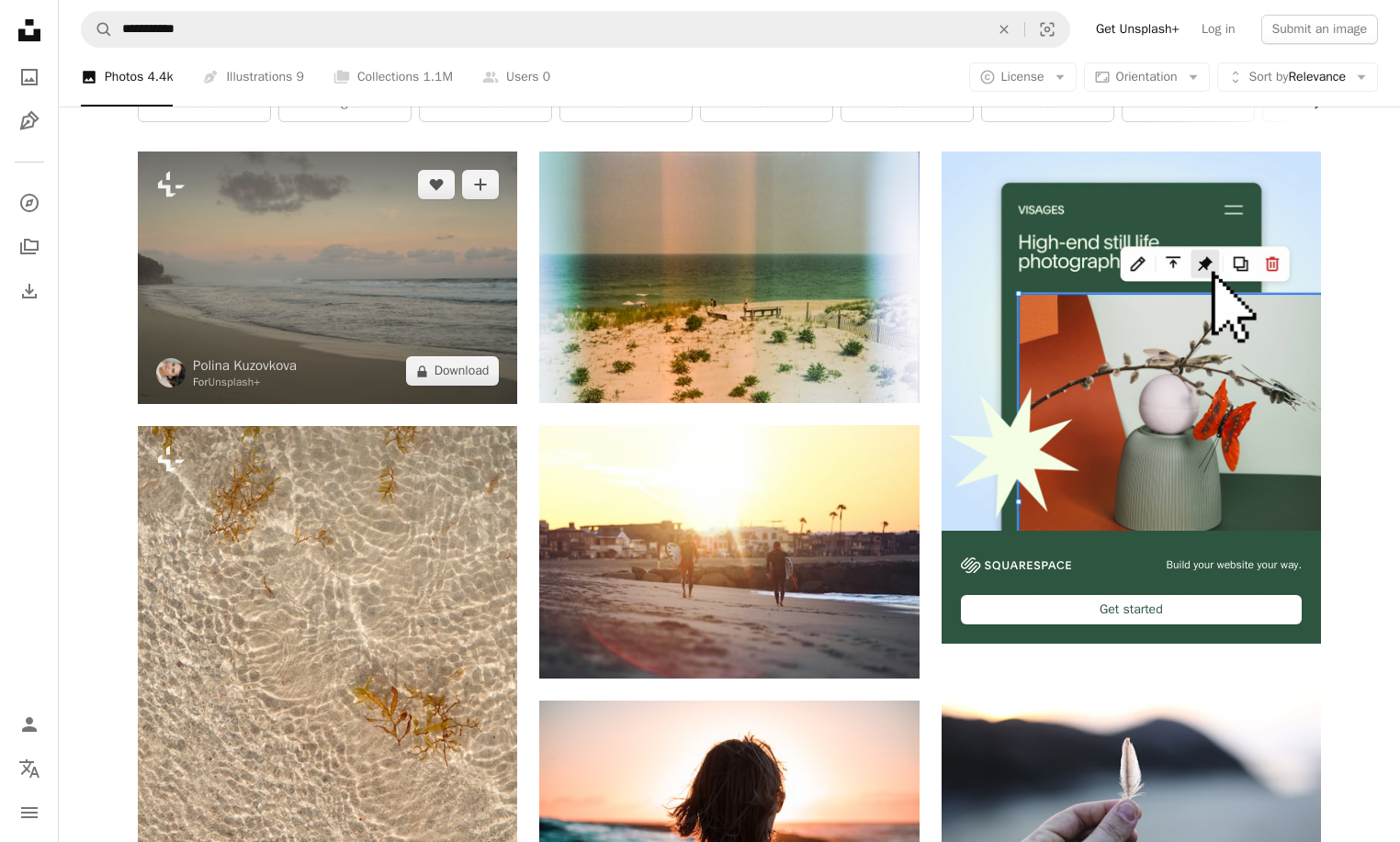 click at bounding box center [327, 277] 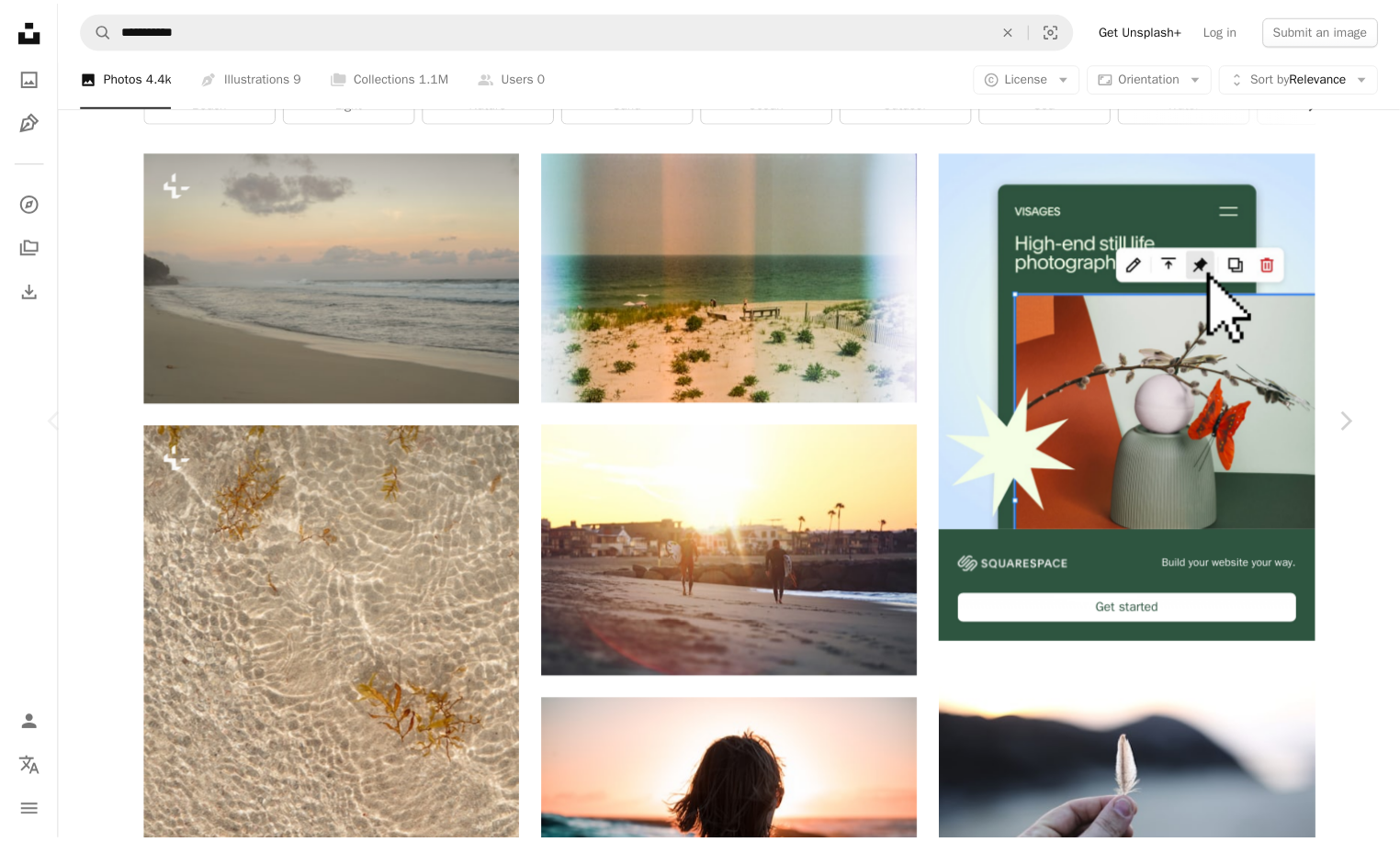 scroll, scrollTop: 330, scrollLeft: 0, axis: vertical 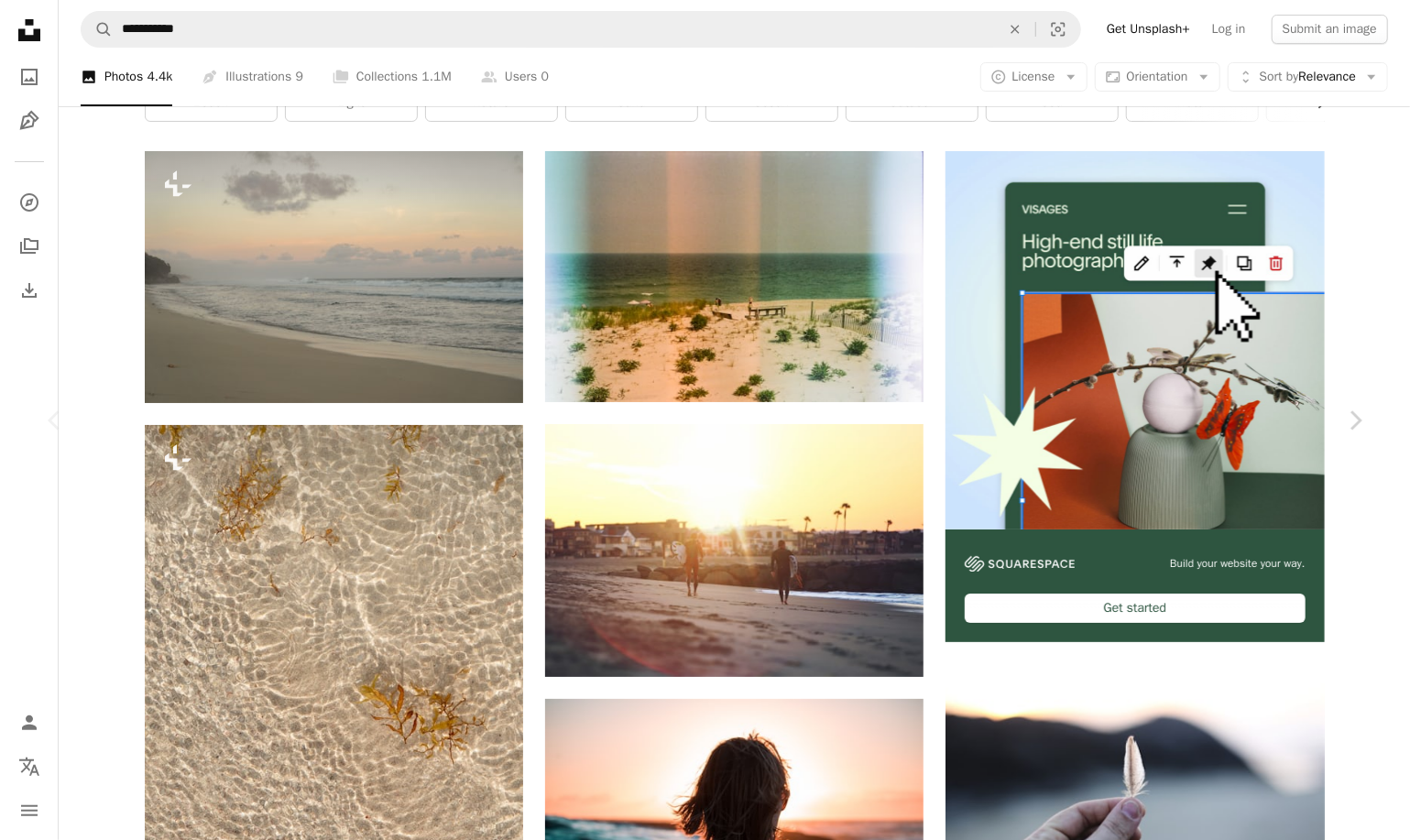 click on "An X shape Chevron left Chevron right Polina Kuzovkova For Unsplash+ A heart A plus sign Edit image Plus sign for Unsplash+ A lock Download Zoom in A forward-right arrow Share More Actions Calendar outlined Published on October 5, 2022 Safety Licensed under the Unsplash+ License beach sand wallpapers backgrounds coast seaside cloudy shoreline misty sandy waterside Free stock photos From this series Chevron right Plus sign for Unsplash+ Plus sign for Unsplash+ Plus sign for Unsplash+ Plus sign for Unsplash+ Plus sign for Unsplash+ Plus sign for Unsplash+ Plus sign for Unsplash+ Plus sign for Unsplash+ Plus sign for Unsplash+ Plus sign for Unsplash+ Related images Plus sign for Unsplash+ A heart A plus sign Polina Kuzovkova For Unsplash+ A lock Download Plus sign for Unsplash+ A heart A plus sign Hatice Baran For Unsplash+ A lock Download Plus sign for Unsplash+ A heart A plus sign Marc Serota For Unsplash+ A lock Download Plus sign for Unsplash+ A heart A plus sign Stacey Knipe For Unsplash+" at bounding box center (705, 4560) 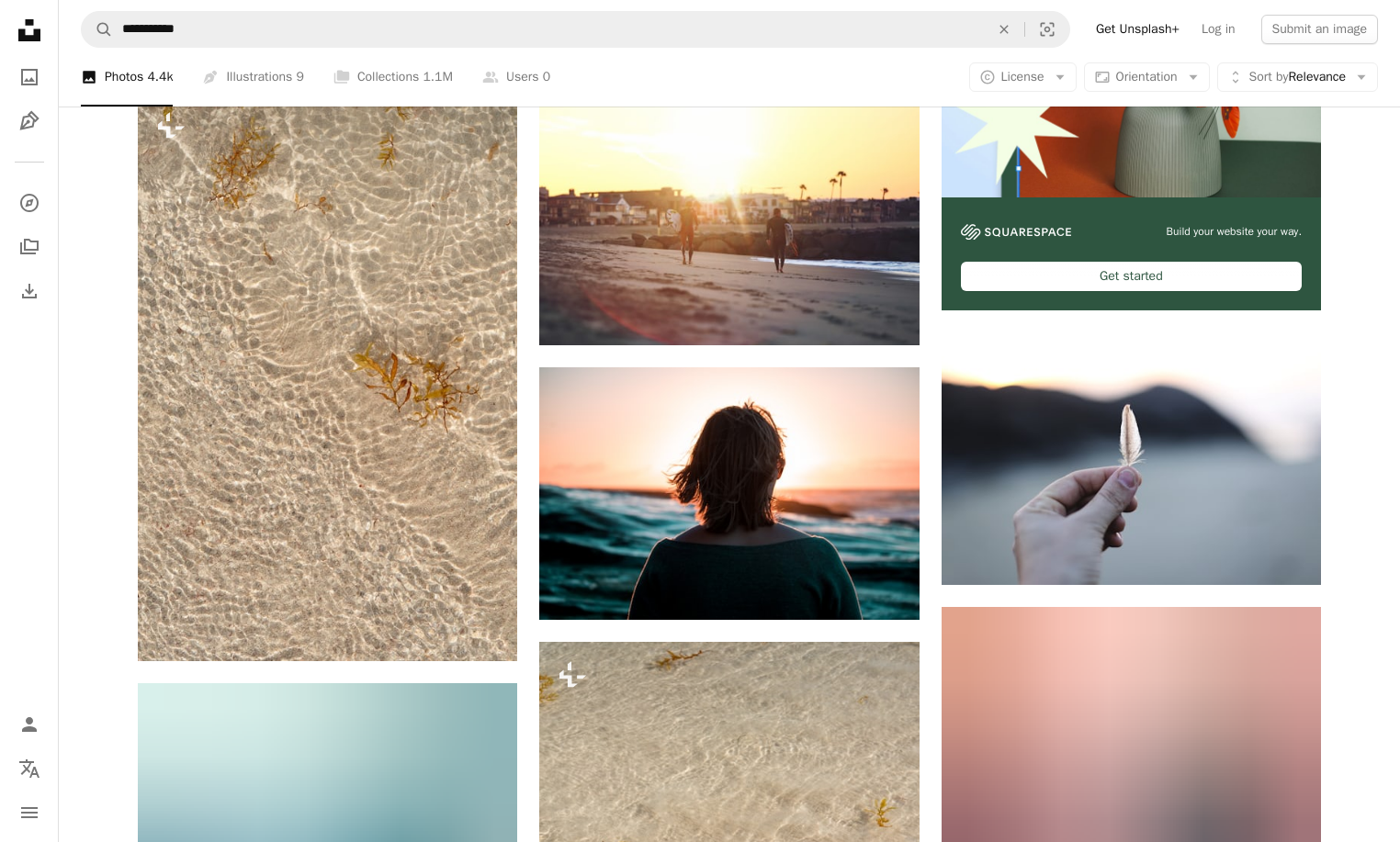 scroll, scrollTop: 0, scrollLeft: 0, axis: both 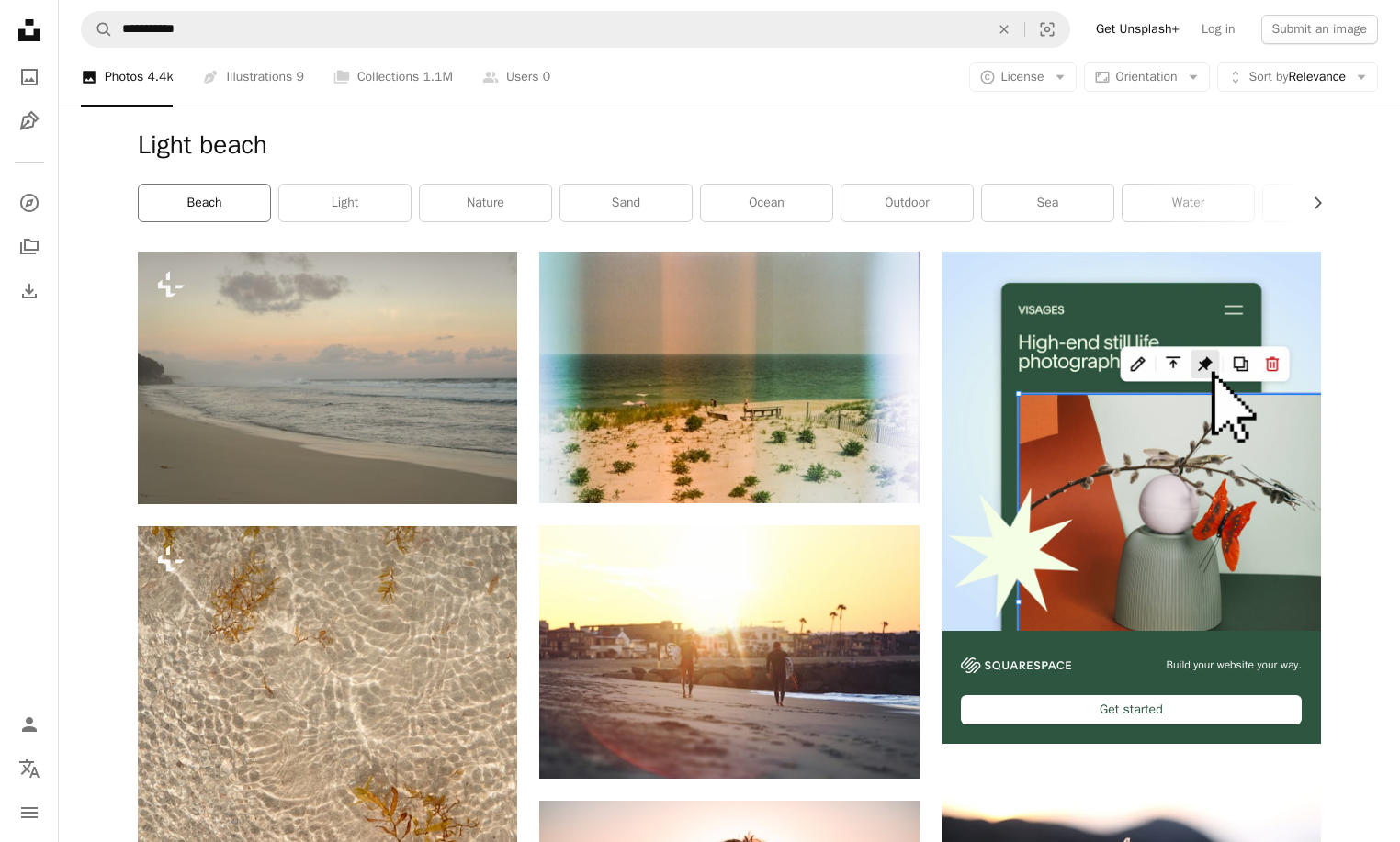 click on "beach" at bounding box center (204, 203) 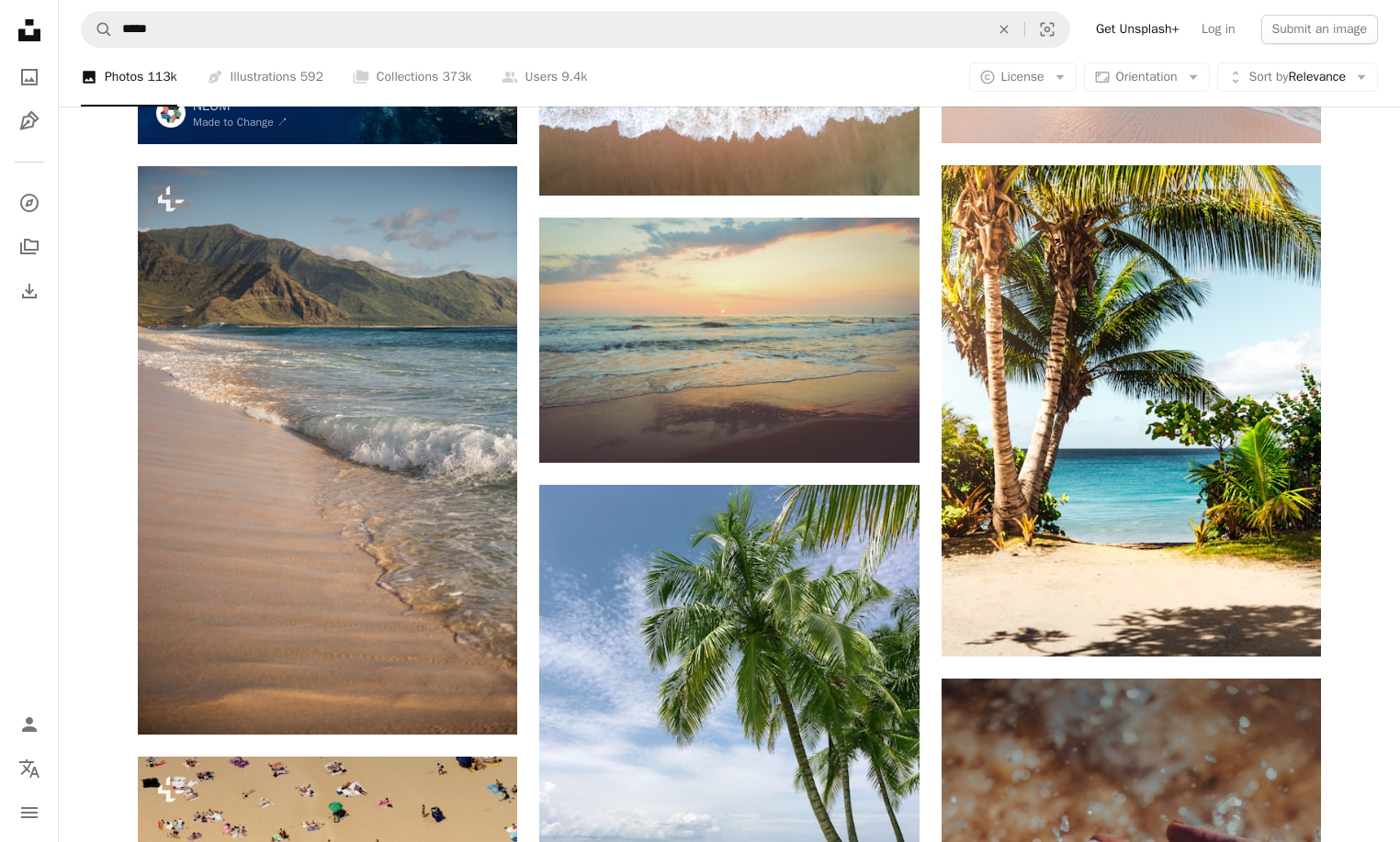 scroll, scrollTop: 362, scrollLeft: 0, axis: vertical 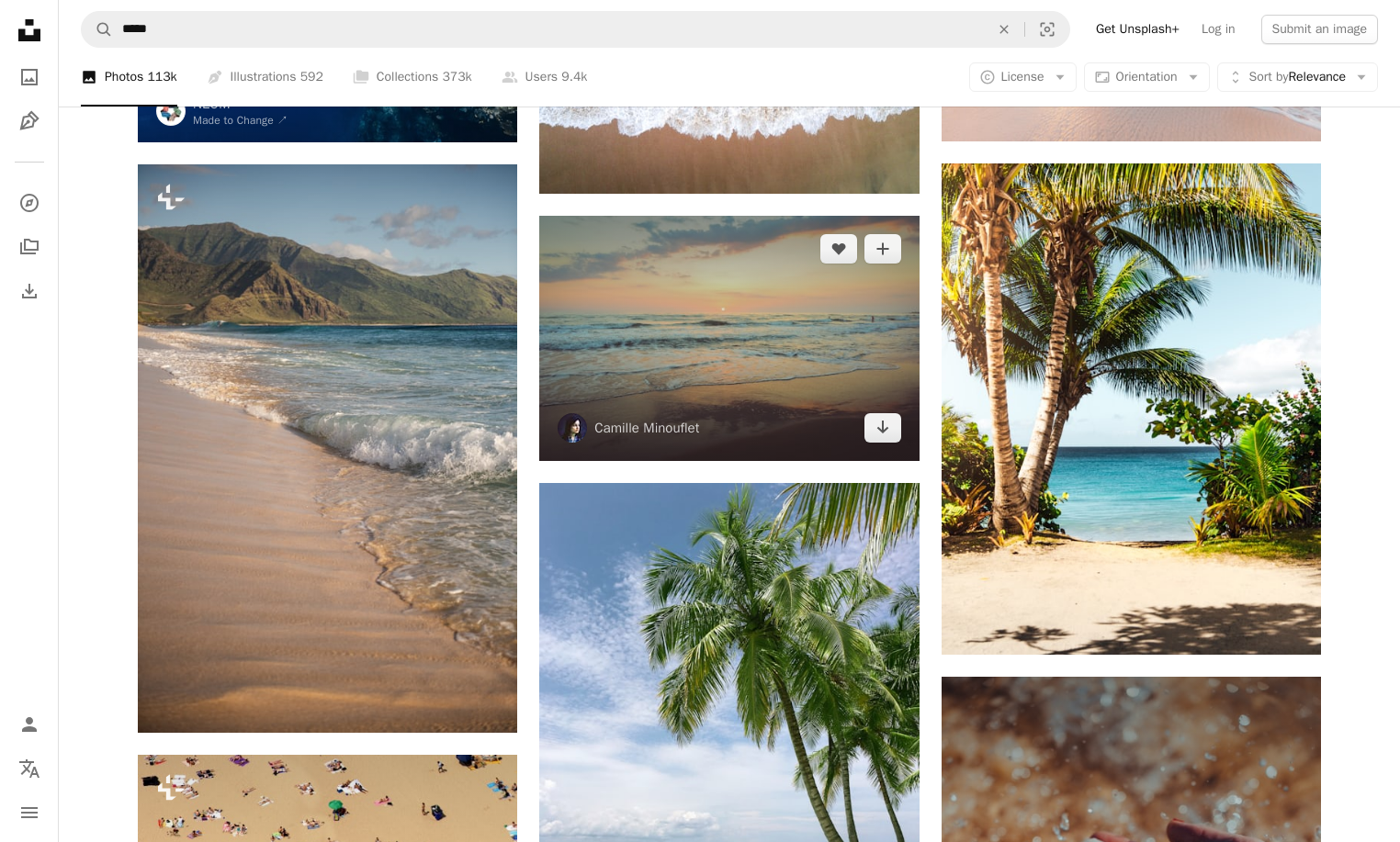 click at bounding box center (728, 339) 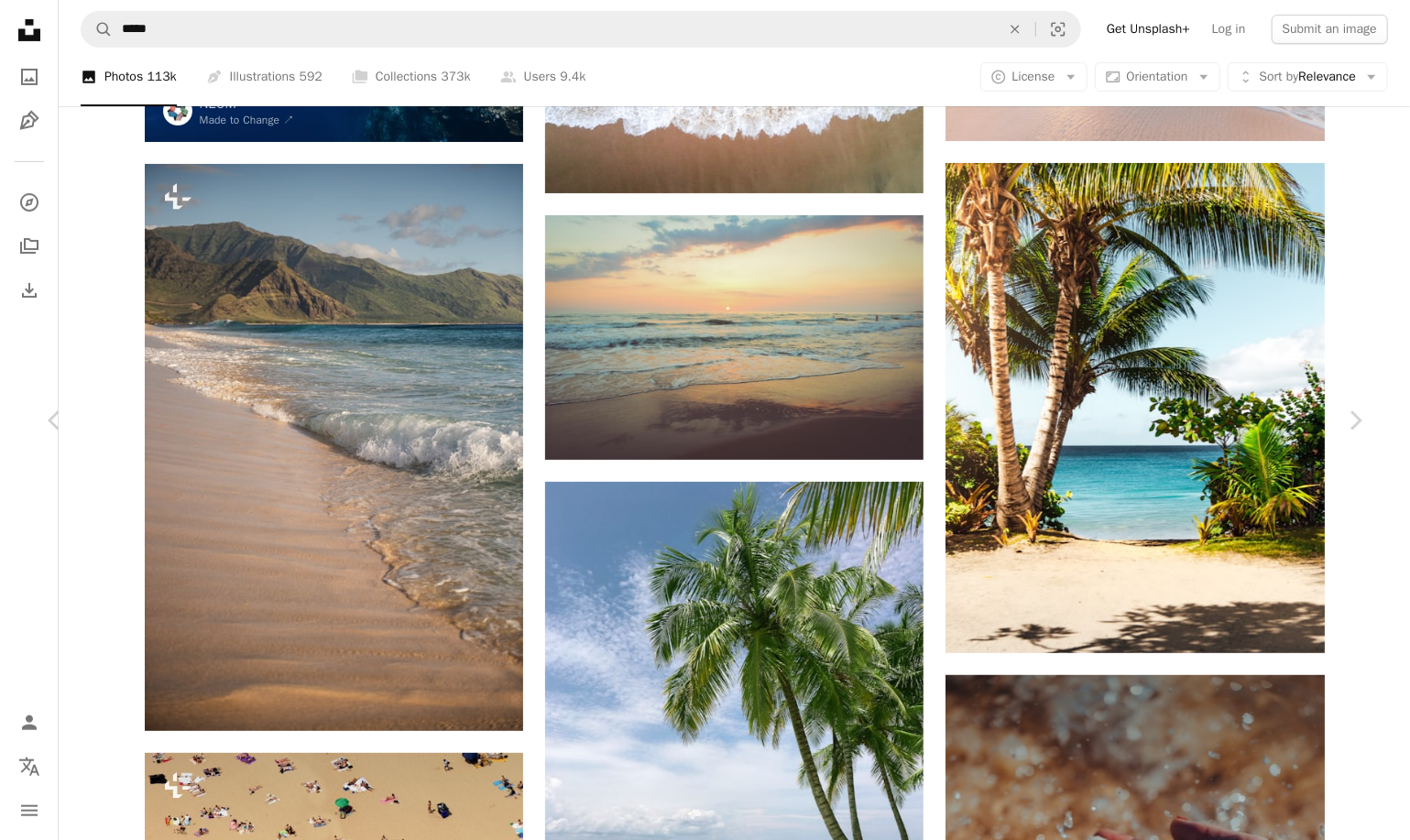 click on "An X shape Chevron left Chevron right Camille Minouflet caminouflet A heart A plus sign Edit image Plus sign for Unsplash+ Download free Chevron down Zoom in Views 31,961,442 Downloads 425,042 Featured in Photos A forward-right arrow Share Info icon Info More Actions San Lorenzo sunset reflected in the sea A map marker San Lorenzo, Italy Calendar outlined Published on September 6, 2016 Camera NIKON CORPORATION, NIKON D7000 Safety Free to use under the Unsplash License beach sea sunset sunrise sun cloud red orange beach wallpaper sand waves wave reflection sunlight beach background coast glow shore tide background HD Wallpapers Browse premium related images on iStock | Save 20% with code UNSPLASH20 View more on iStock ↗ Related images A heart A plus sign Kristina Delp Available for hire A checkmark inside of a circle Arrow pointing down Plus sign for Unsplash+ A heart A plus sign Lysann Weber For Unsplash+ A lock Download A heart A plus sign Alexander Lunyov Available for hire Arrow pointing down" at bounding box center (705, 3545) 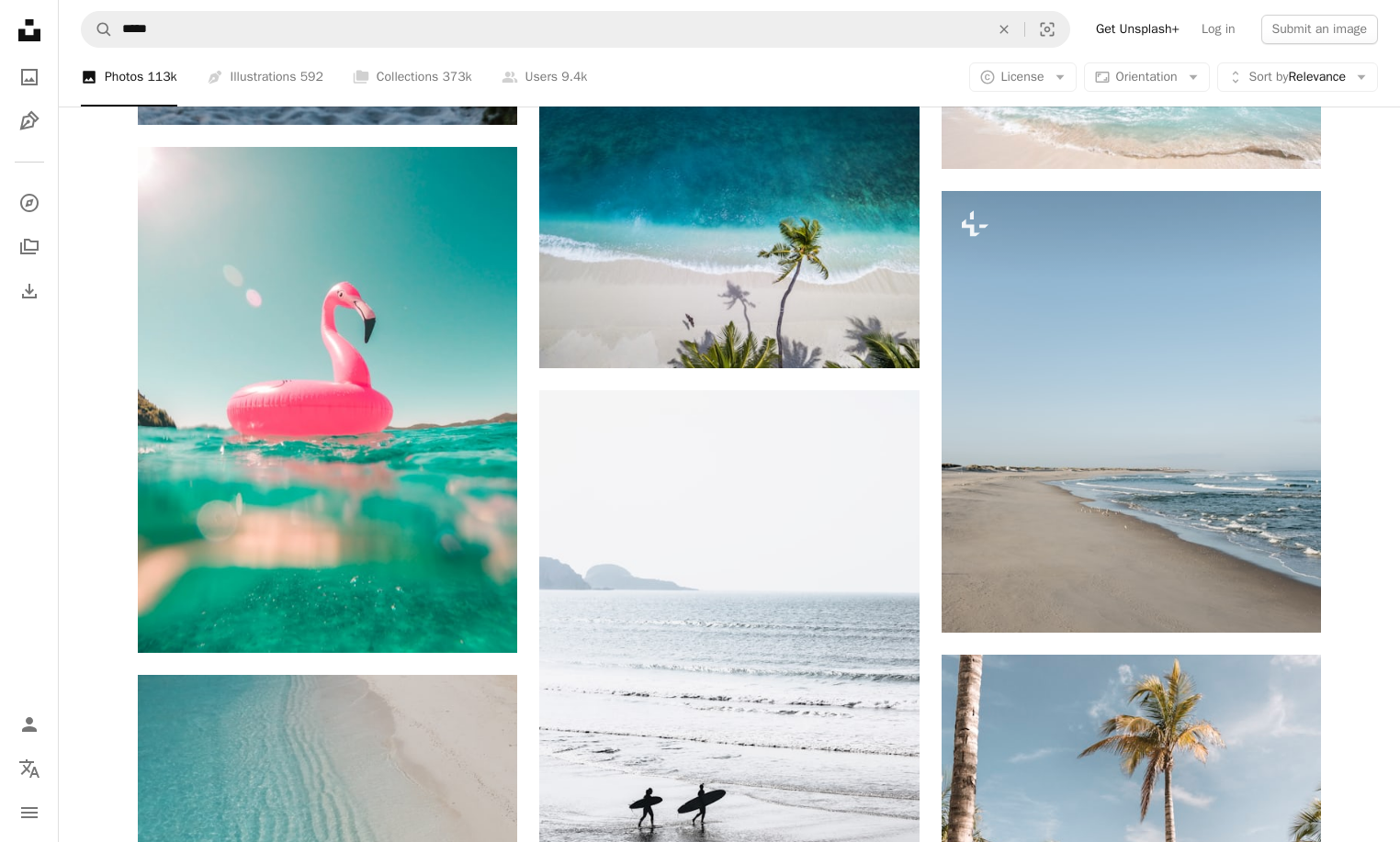 scroll, scrollTop: 8985, scrollLeft: 0, axis: vertical 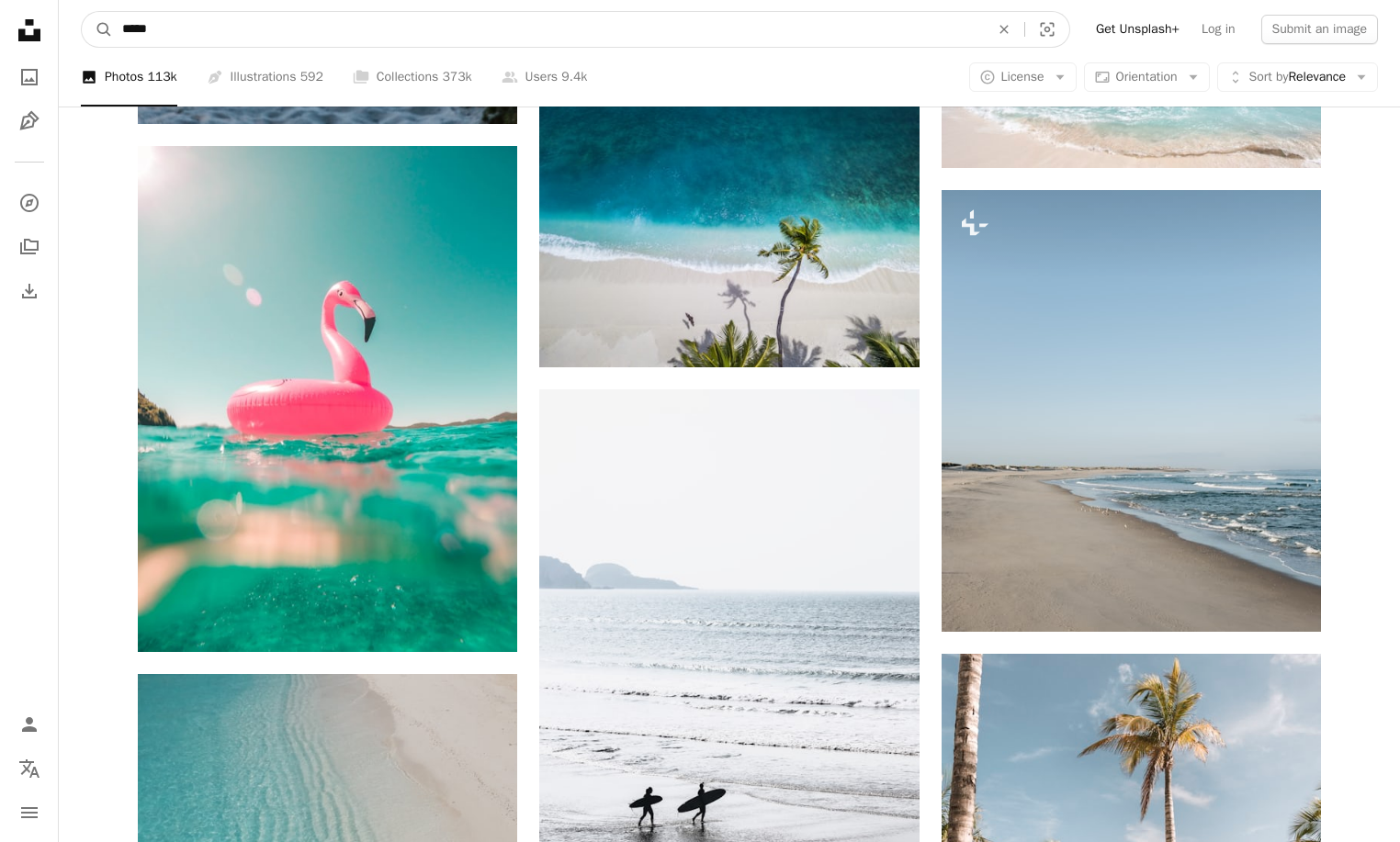 click on "*****" at bounding box center (548, 29) 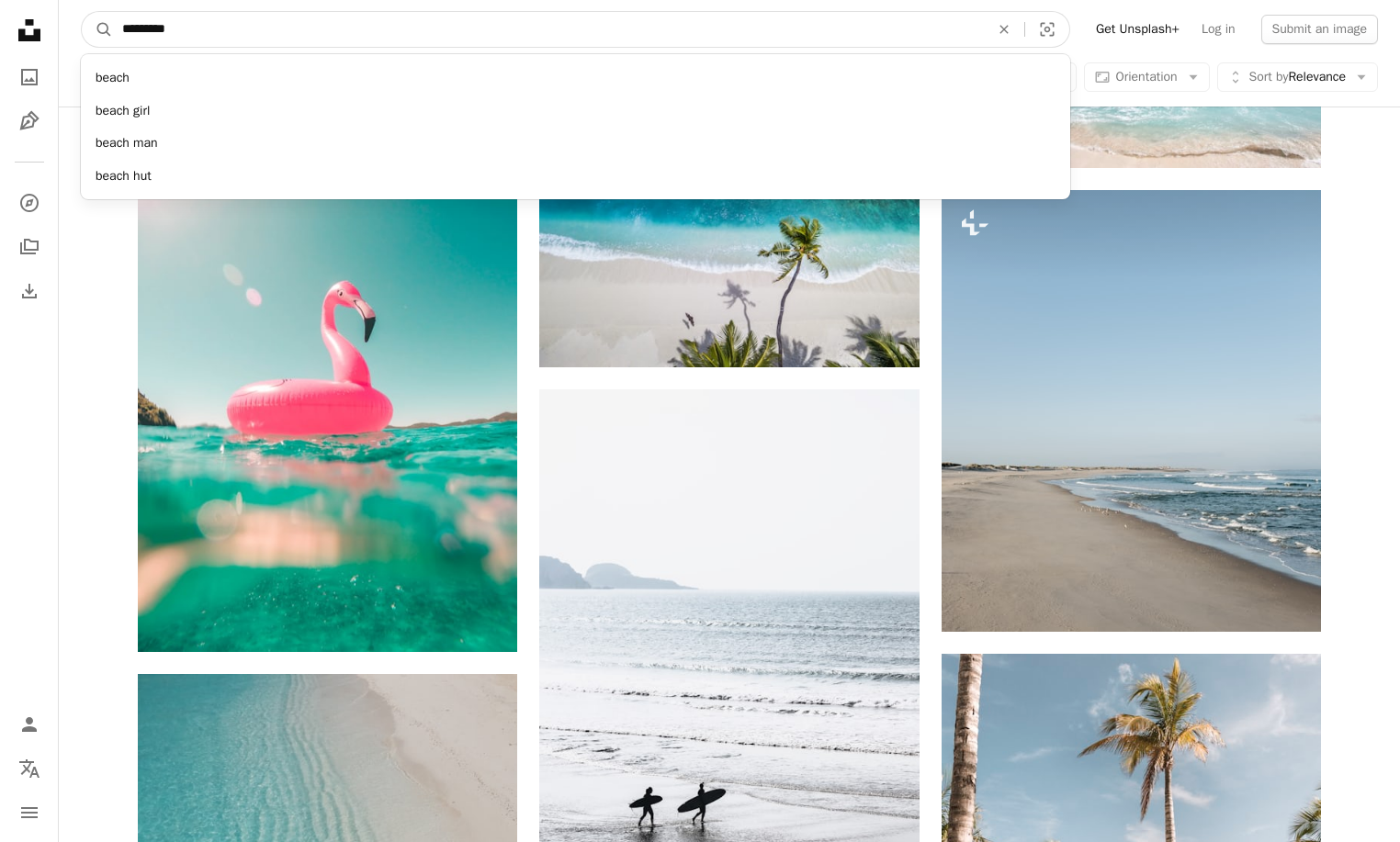type on "**********" 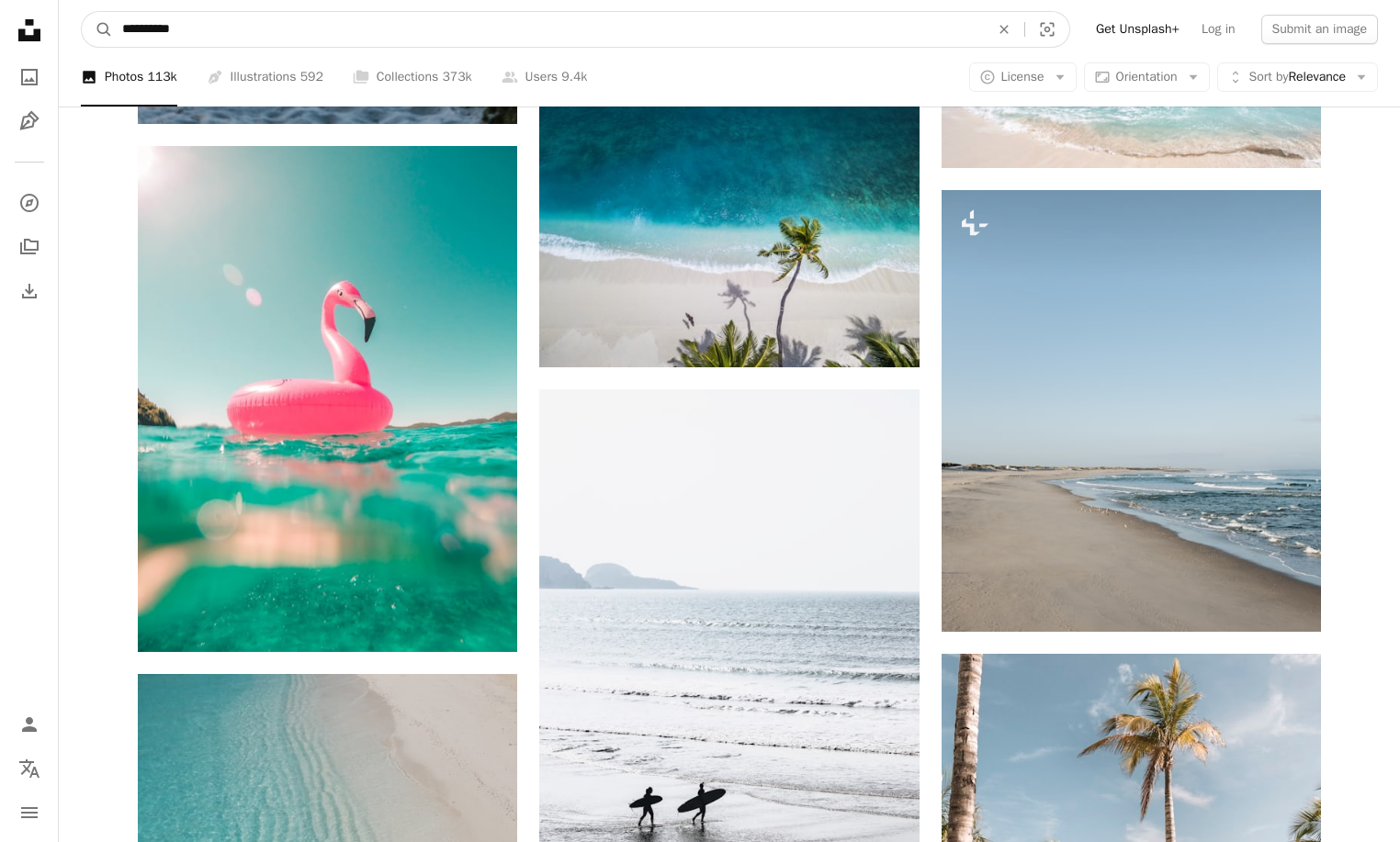 click on "A magnifying glass" at bounding box center (97, 29) 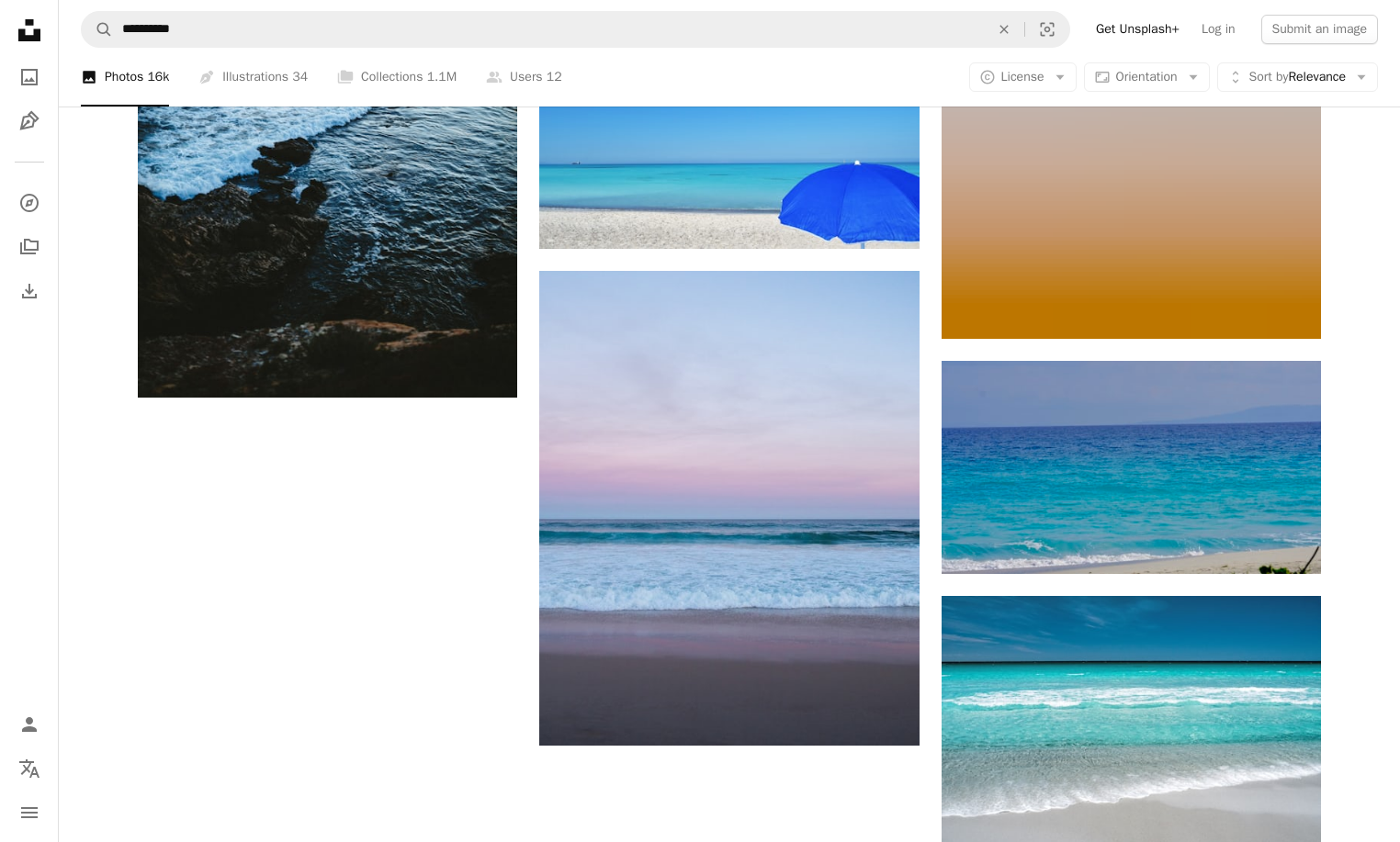 scroll, scrollTop: 2542, scrollLeft: 0, axis: vertical 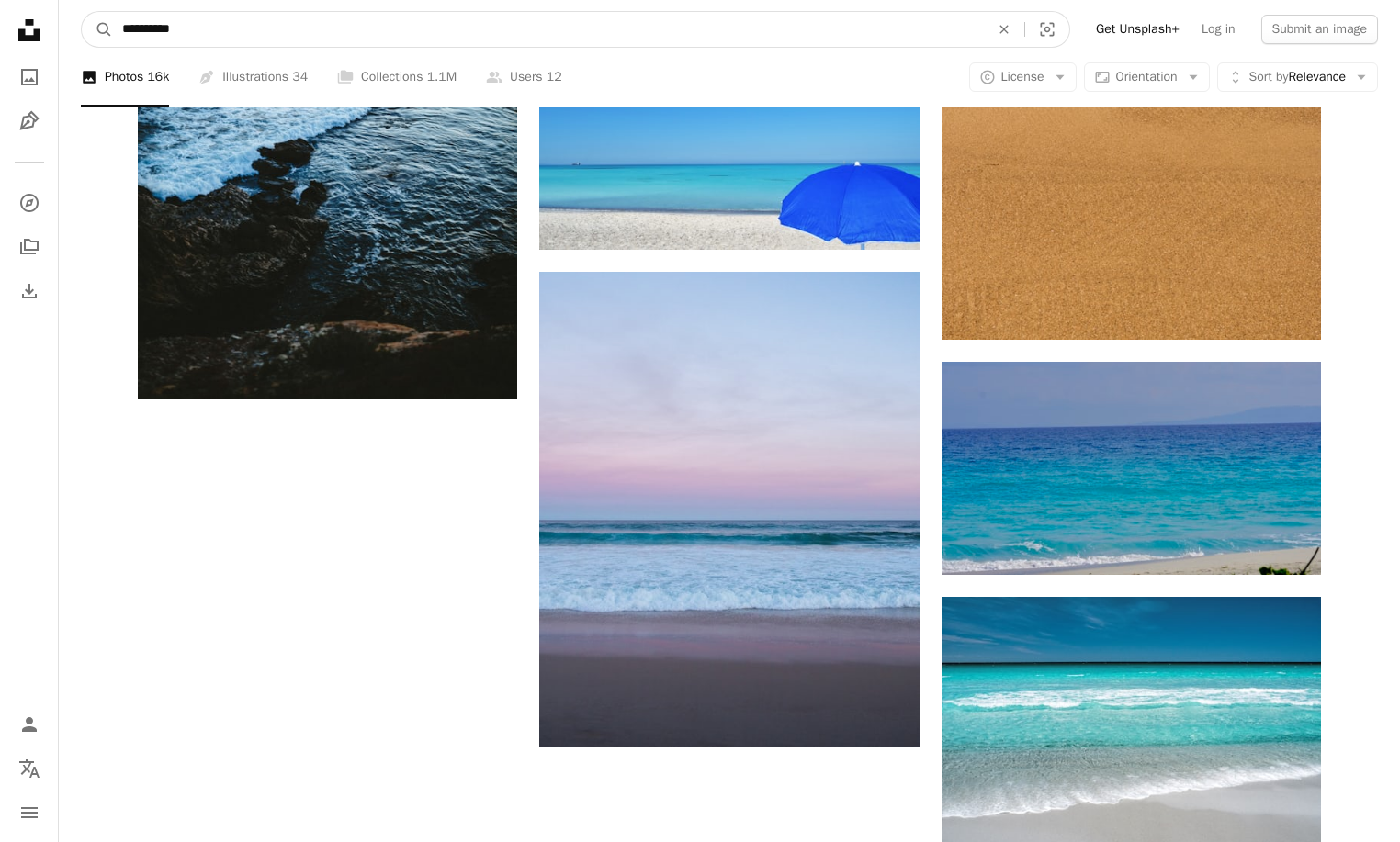 click on "**********" at bounding box center [548, 29] 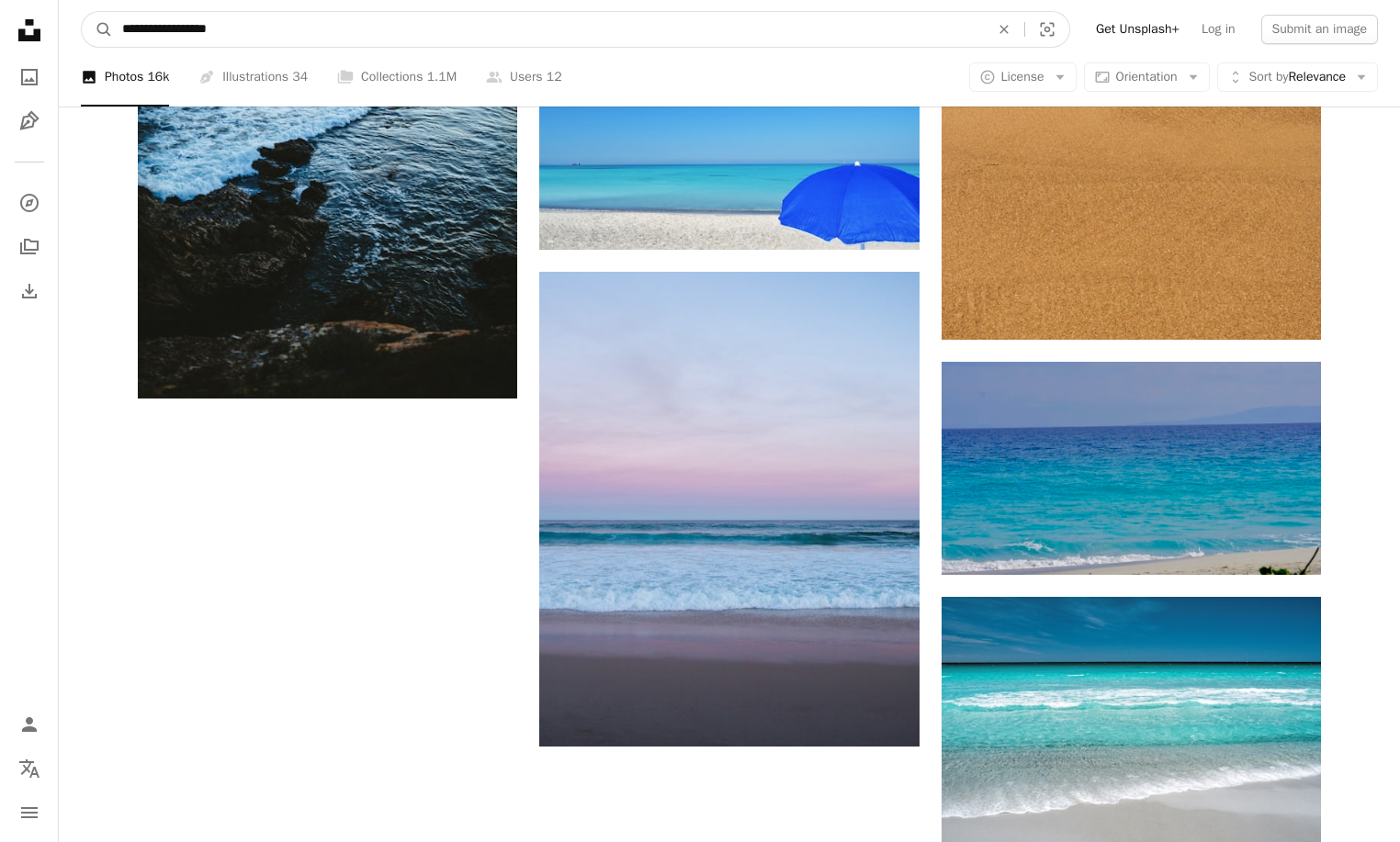 type on "**********" 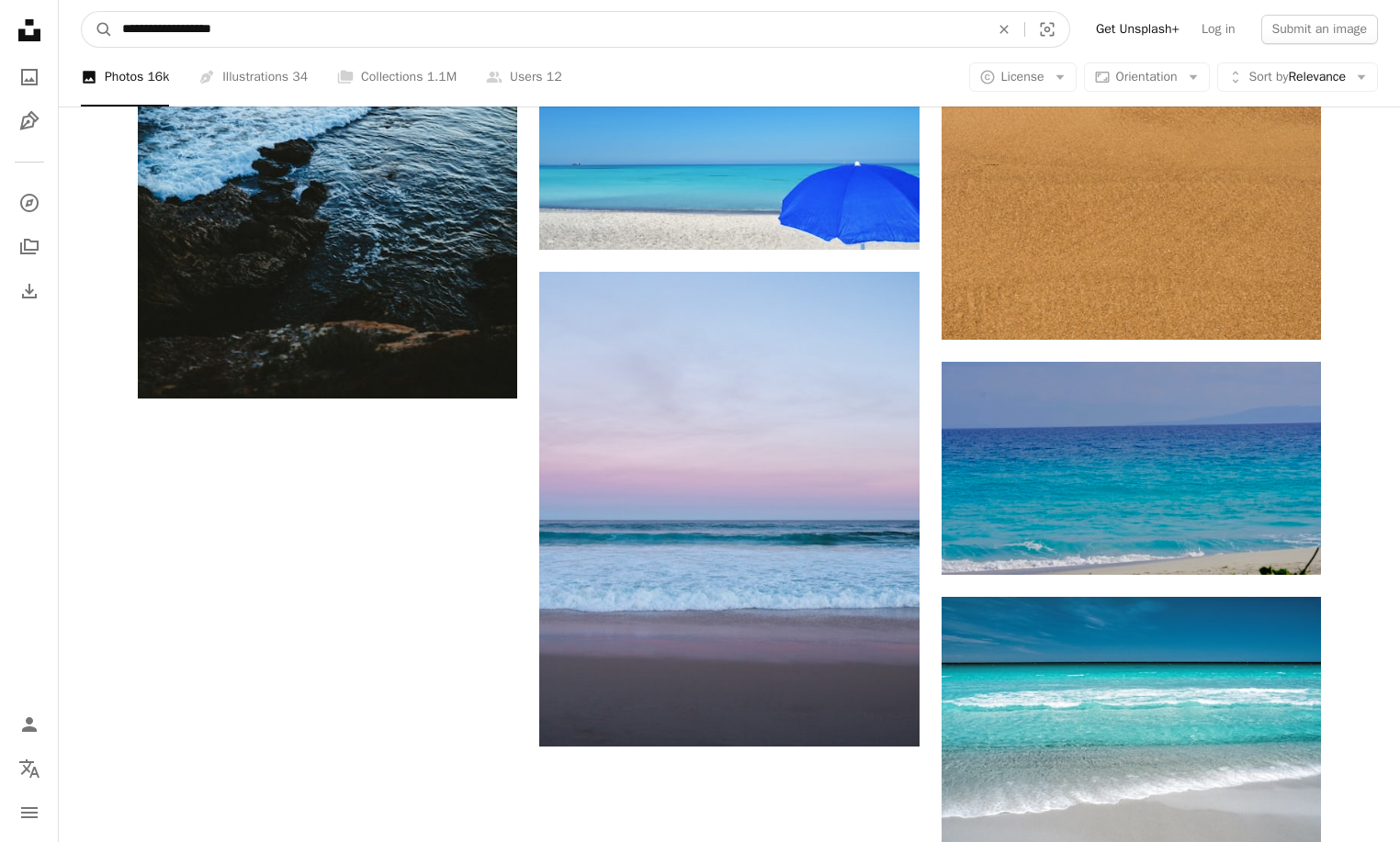 click on "A magnifying glass" at bounding box center [97, 29] 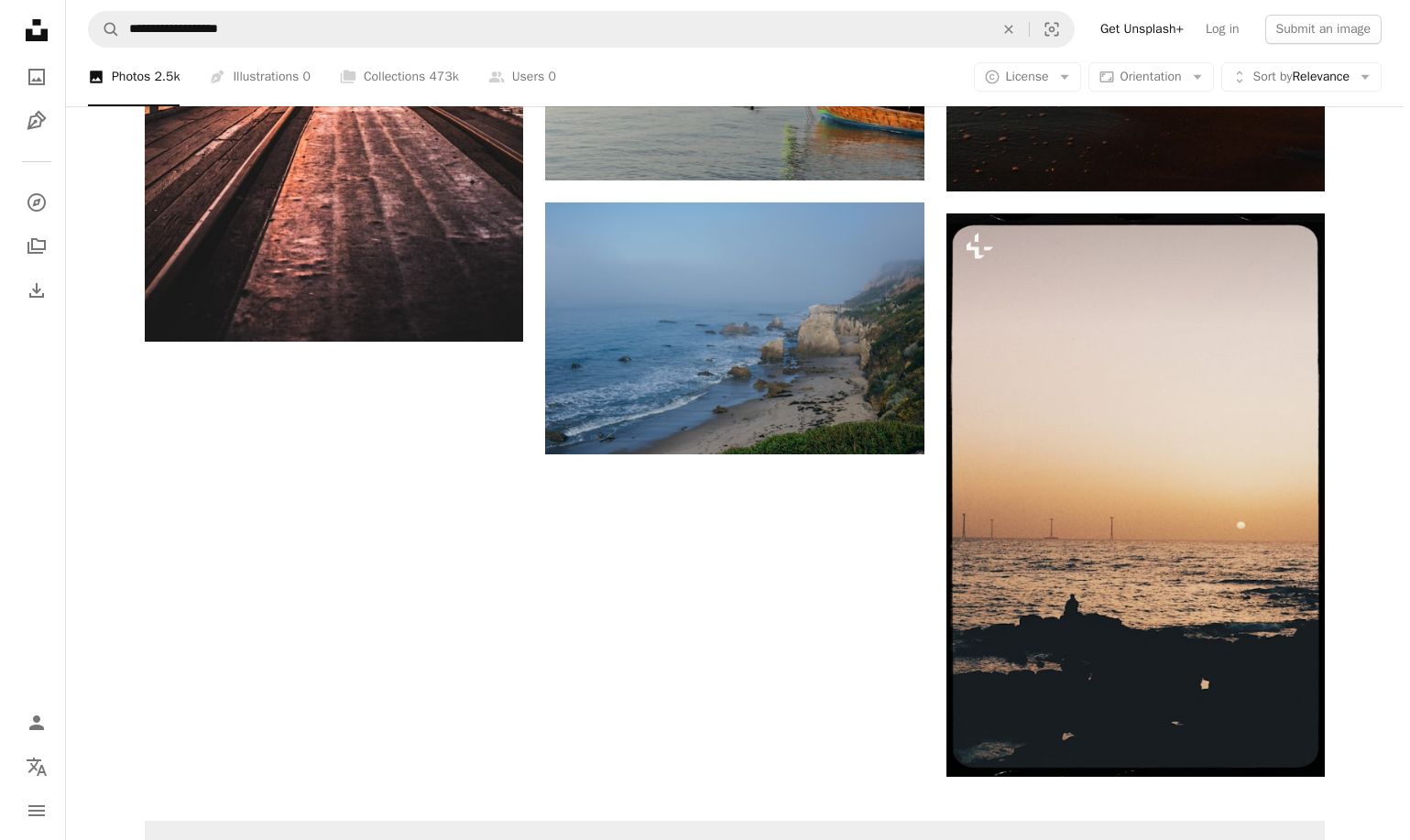 scroll, scrollTop: 2559, scrollLeft: 0, axis: vertical 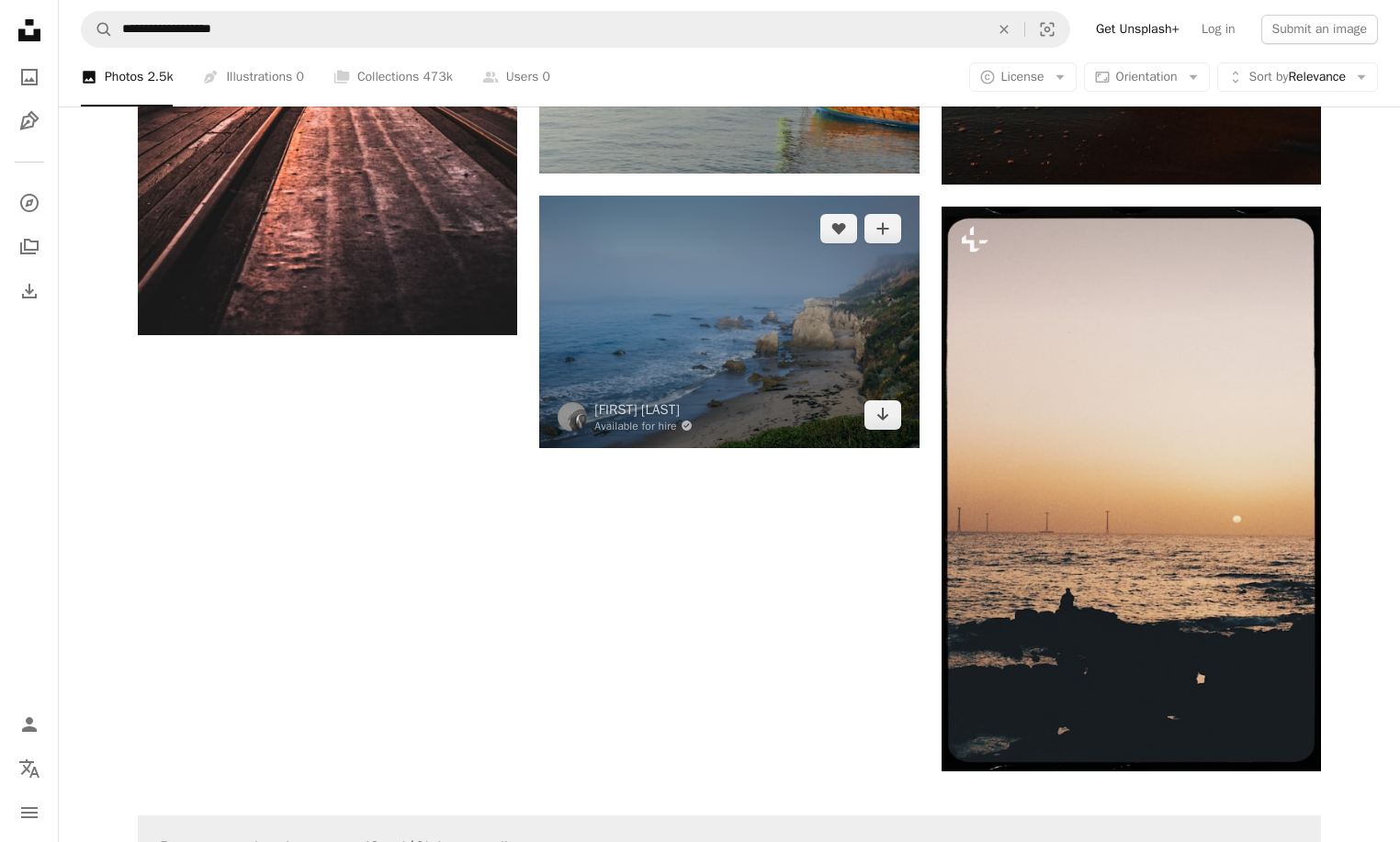 click at bounding box center (728, 321) 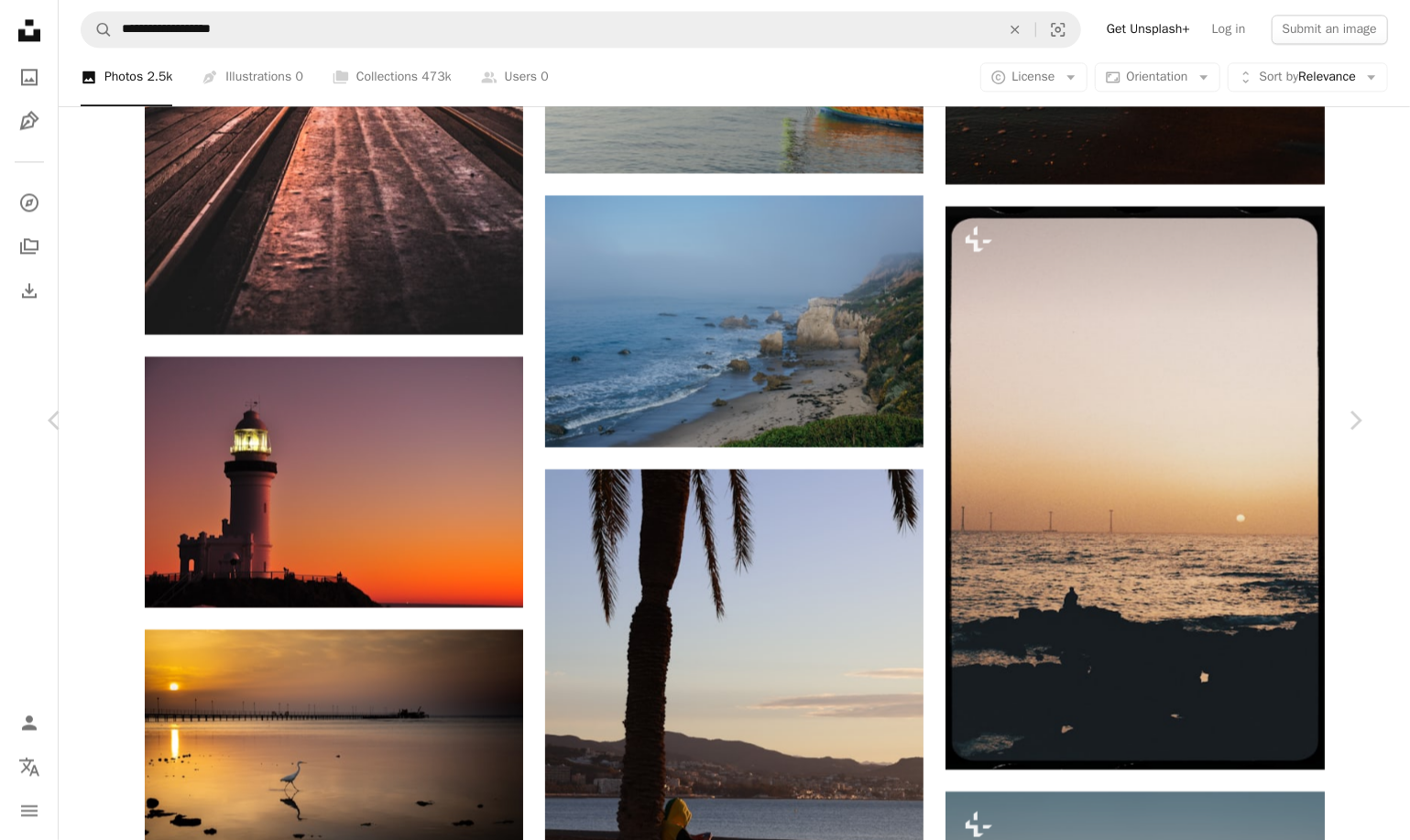 scroll, scrollTop: 2764, scrollLeft: 0, axis: vertical 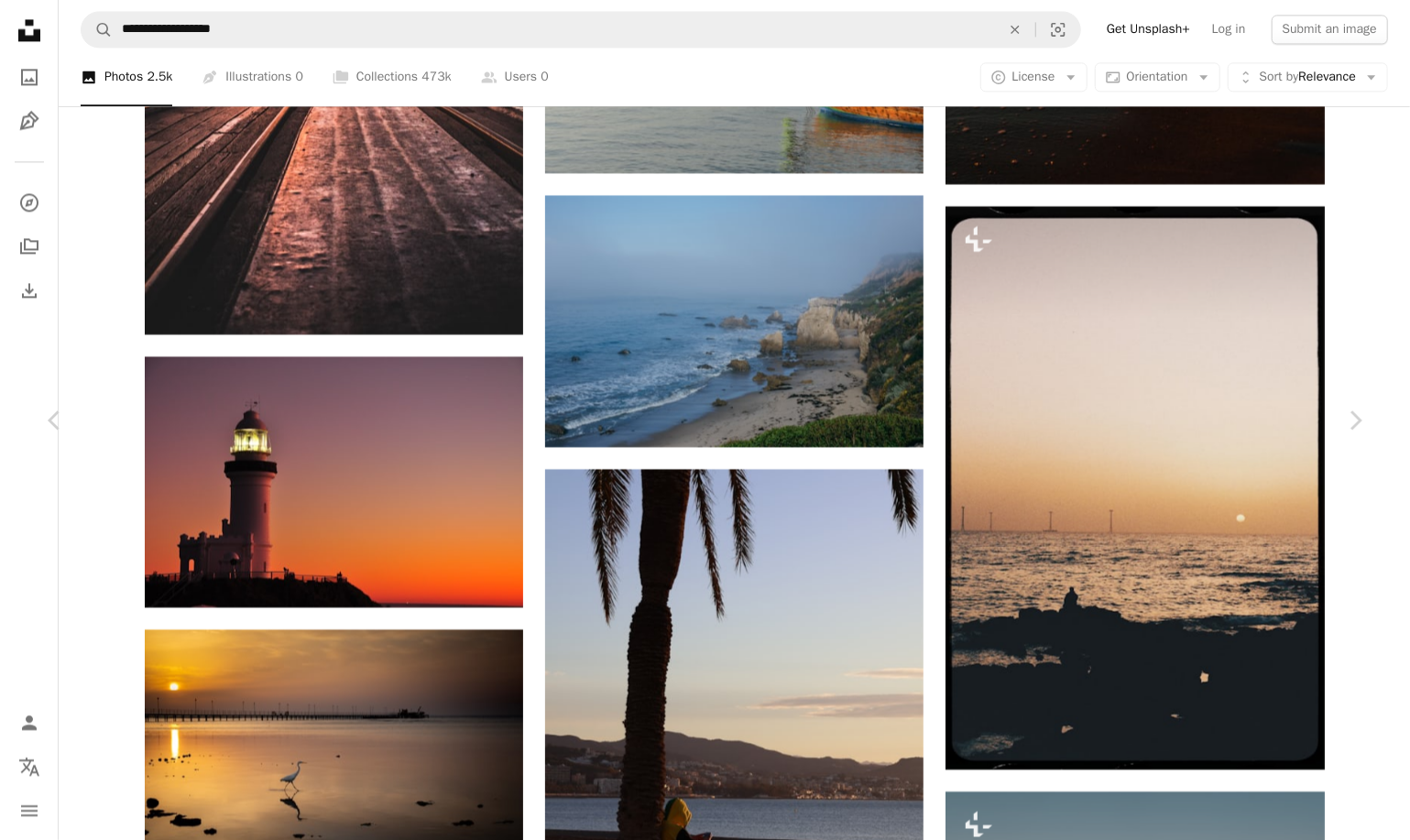 click at bounding box center (698, 4871) 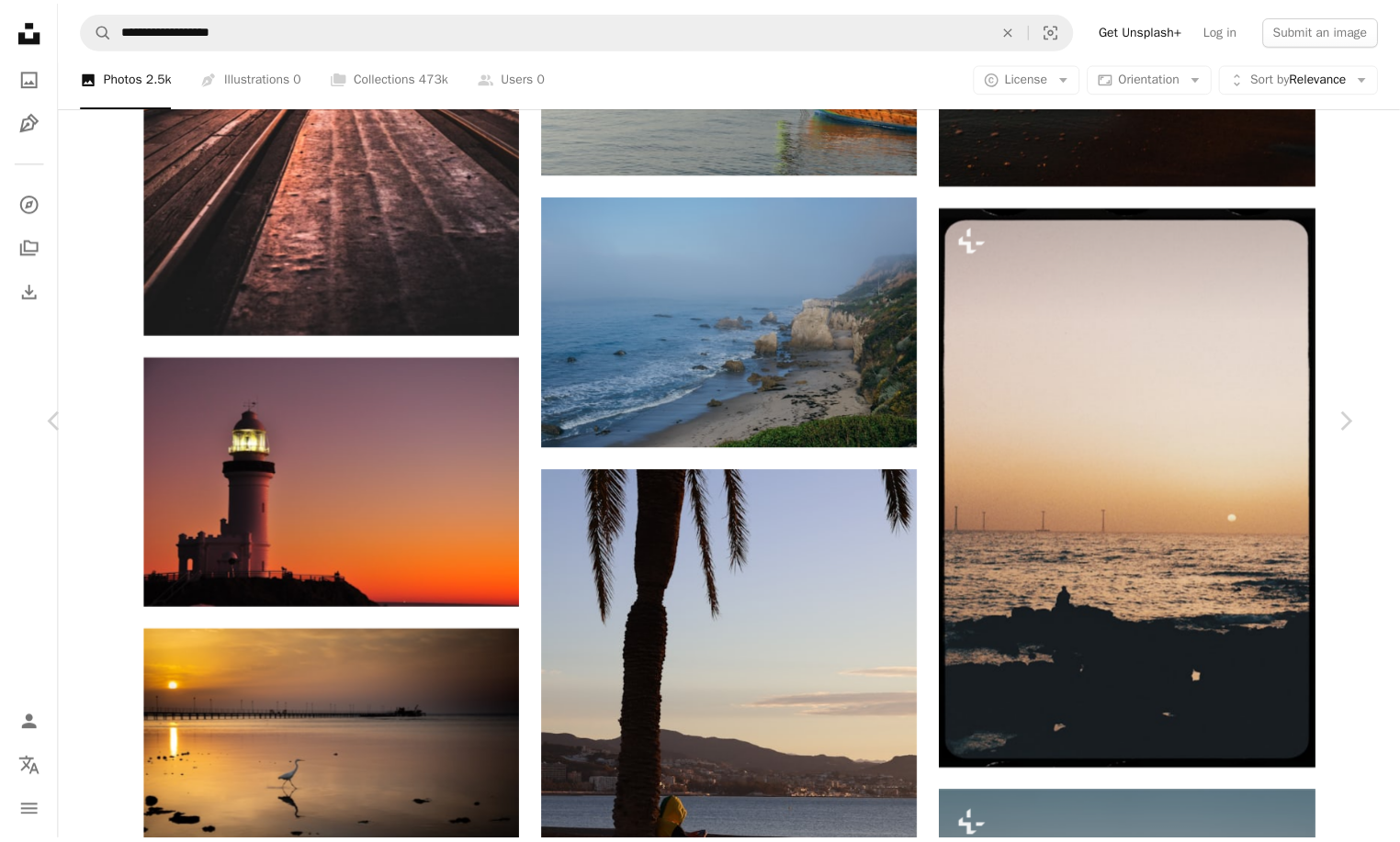scroll, scrollTop: 0, scrollLeft: 0, axis: both 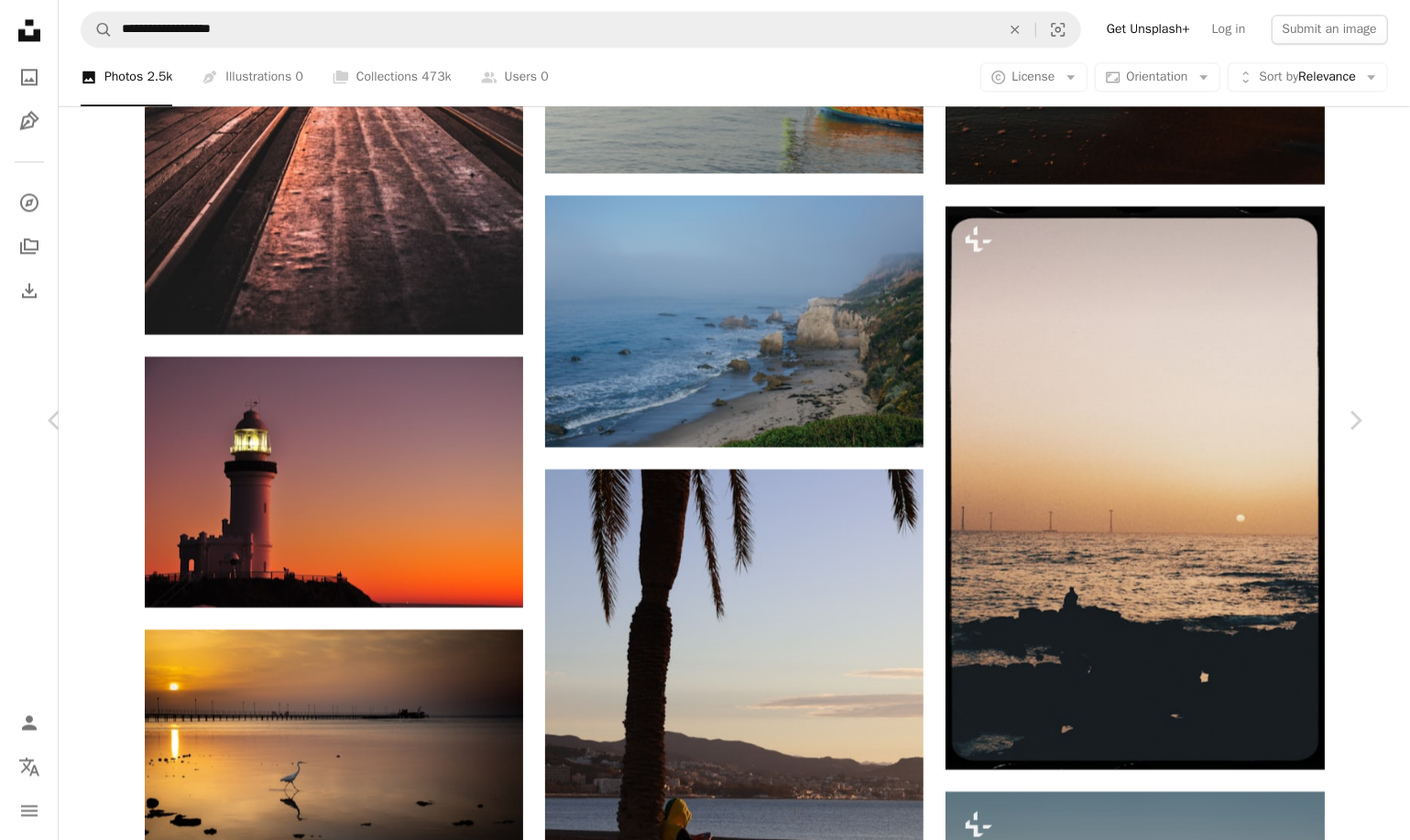 click on "Download free" at bounding box center [1182, 4519] 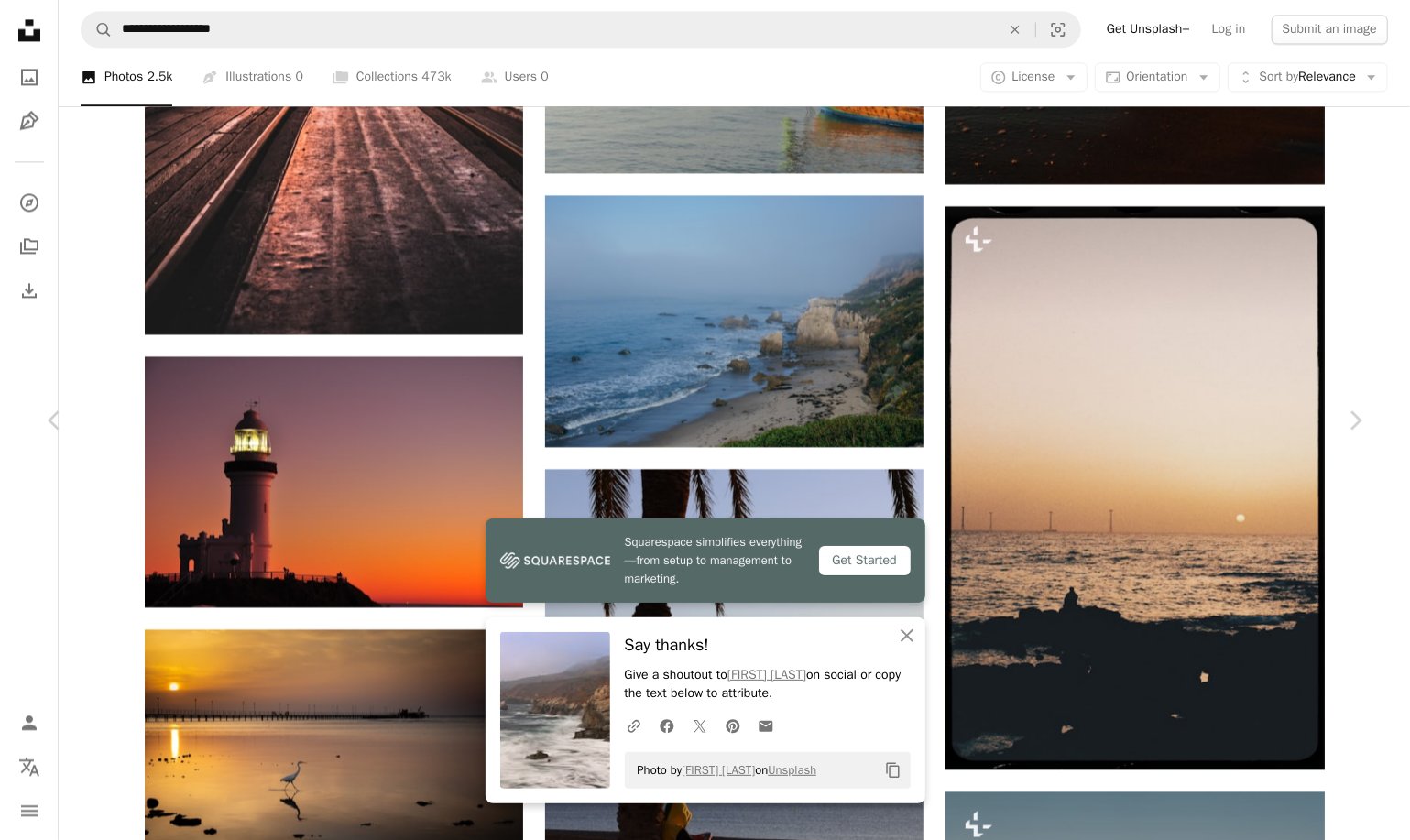 click on "Choose download size" at bounding box center (1234, 4555) 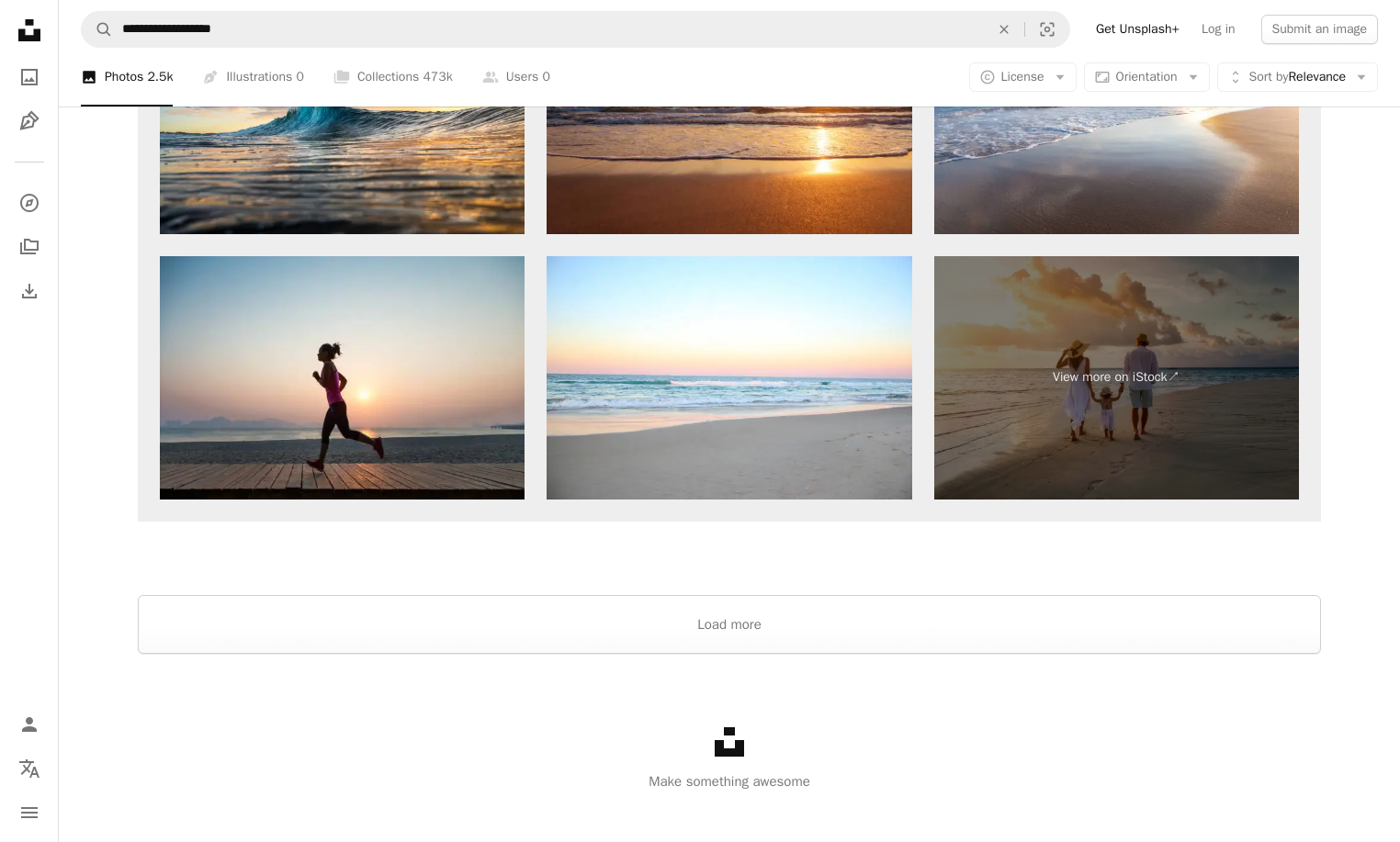 scroll, scrollTop: 6208, scrollLeft: 0, axis: vertical 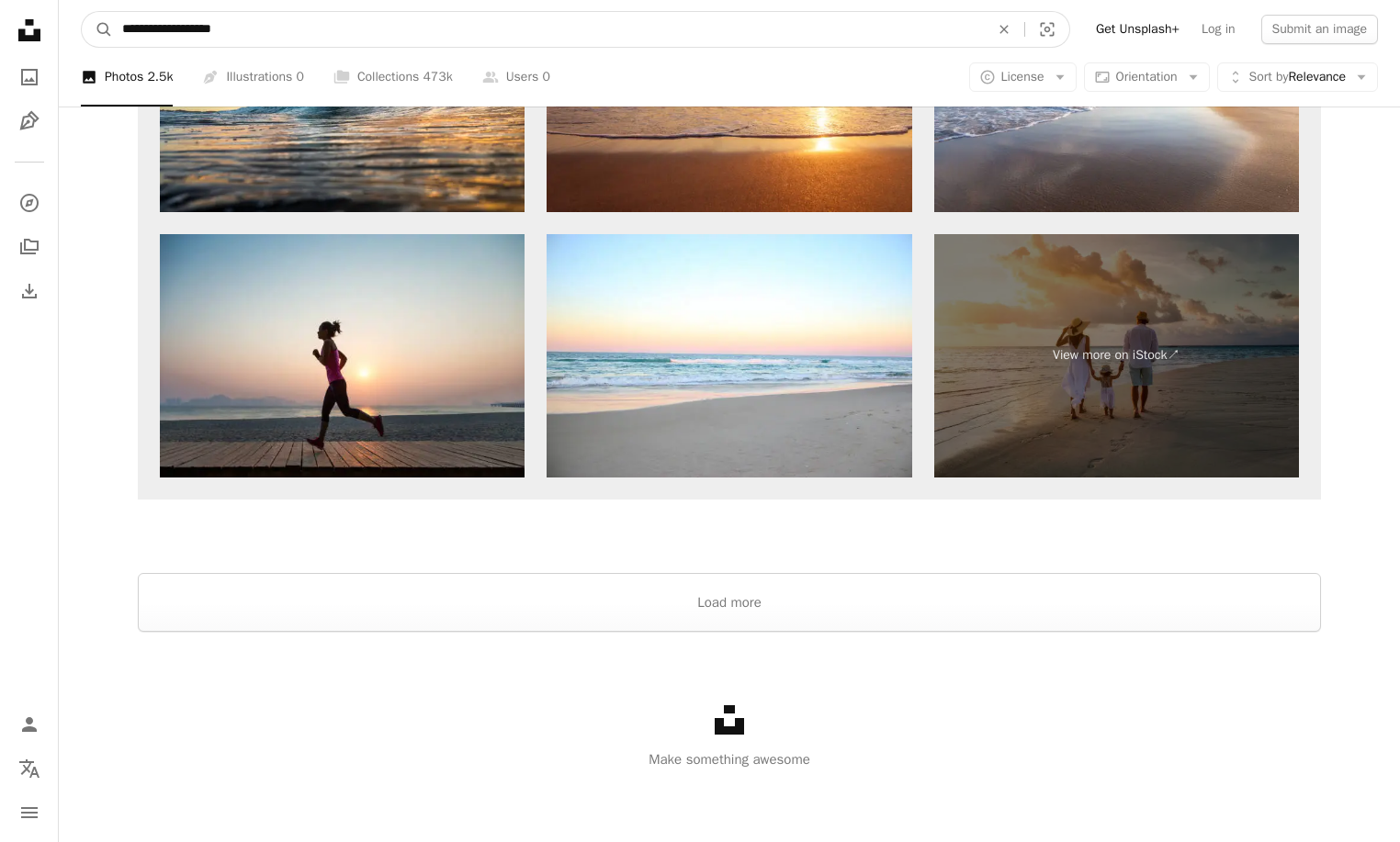 click on "**********" at bounding box center (548, 29) 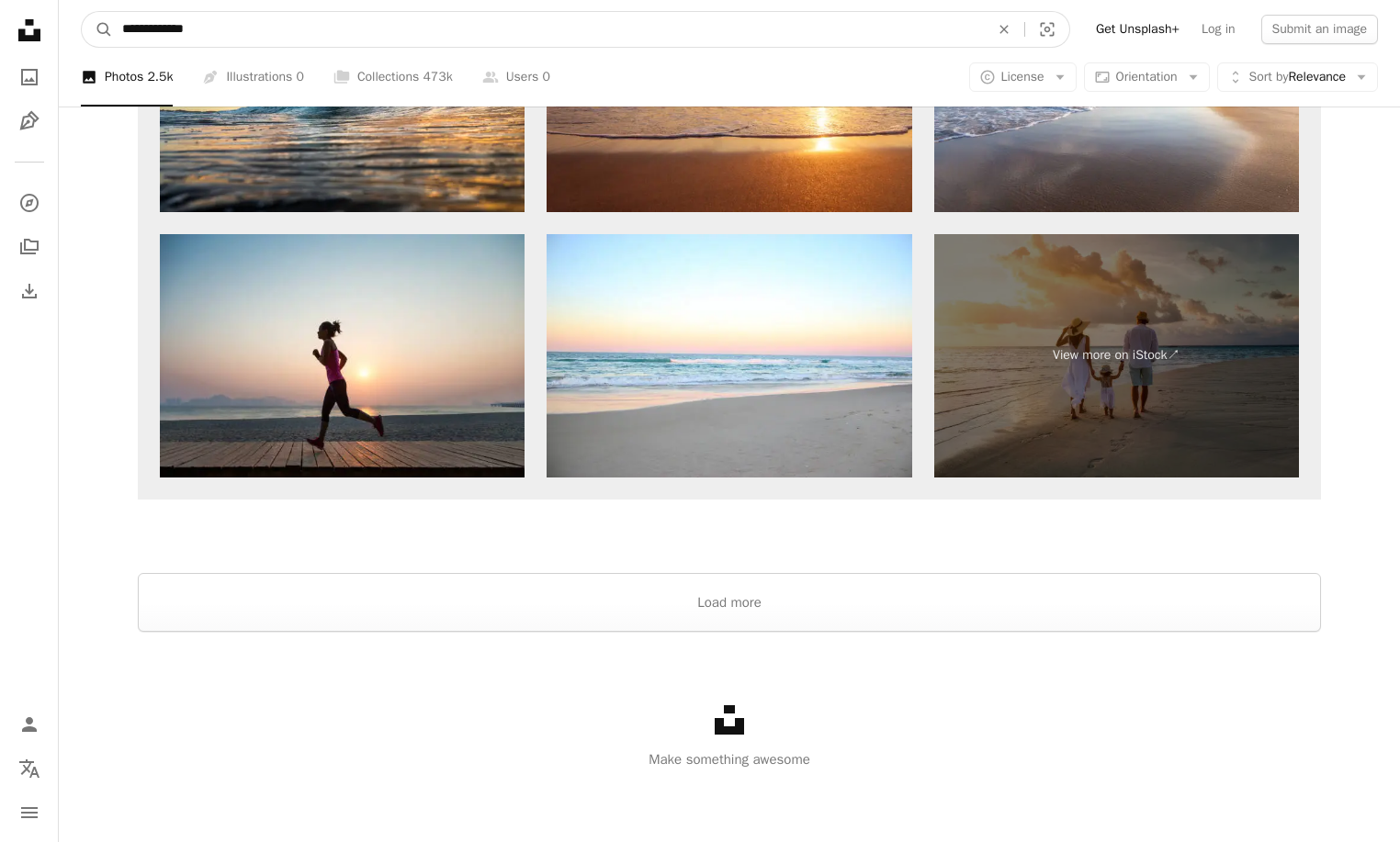 click on "A magnifying glass" at bounding box center [97, 29] 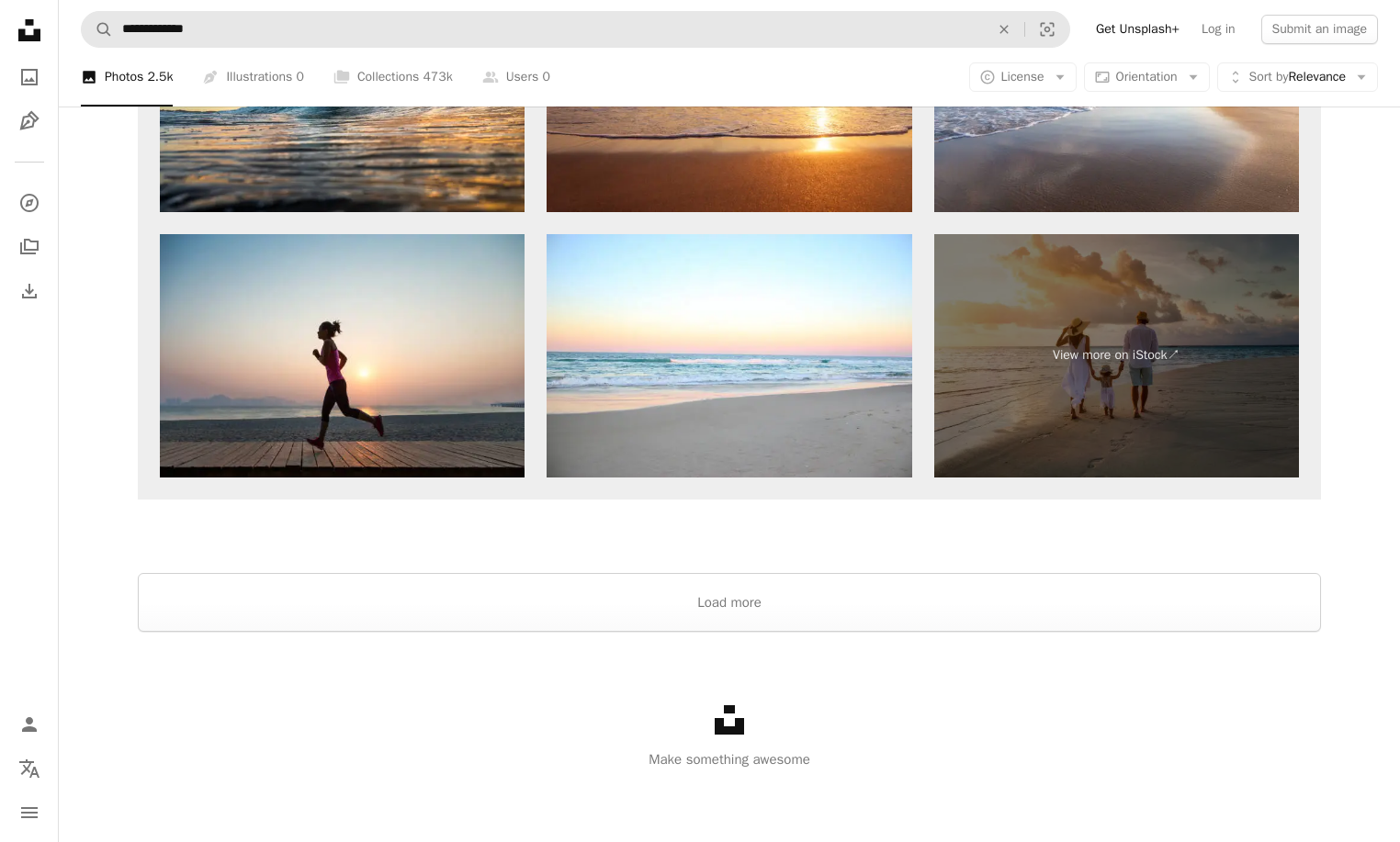 scroll, scrollTop: 0, scrollLeft: 0, axis: both 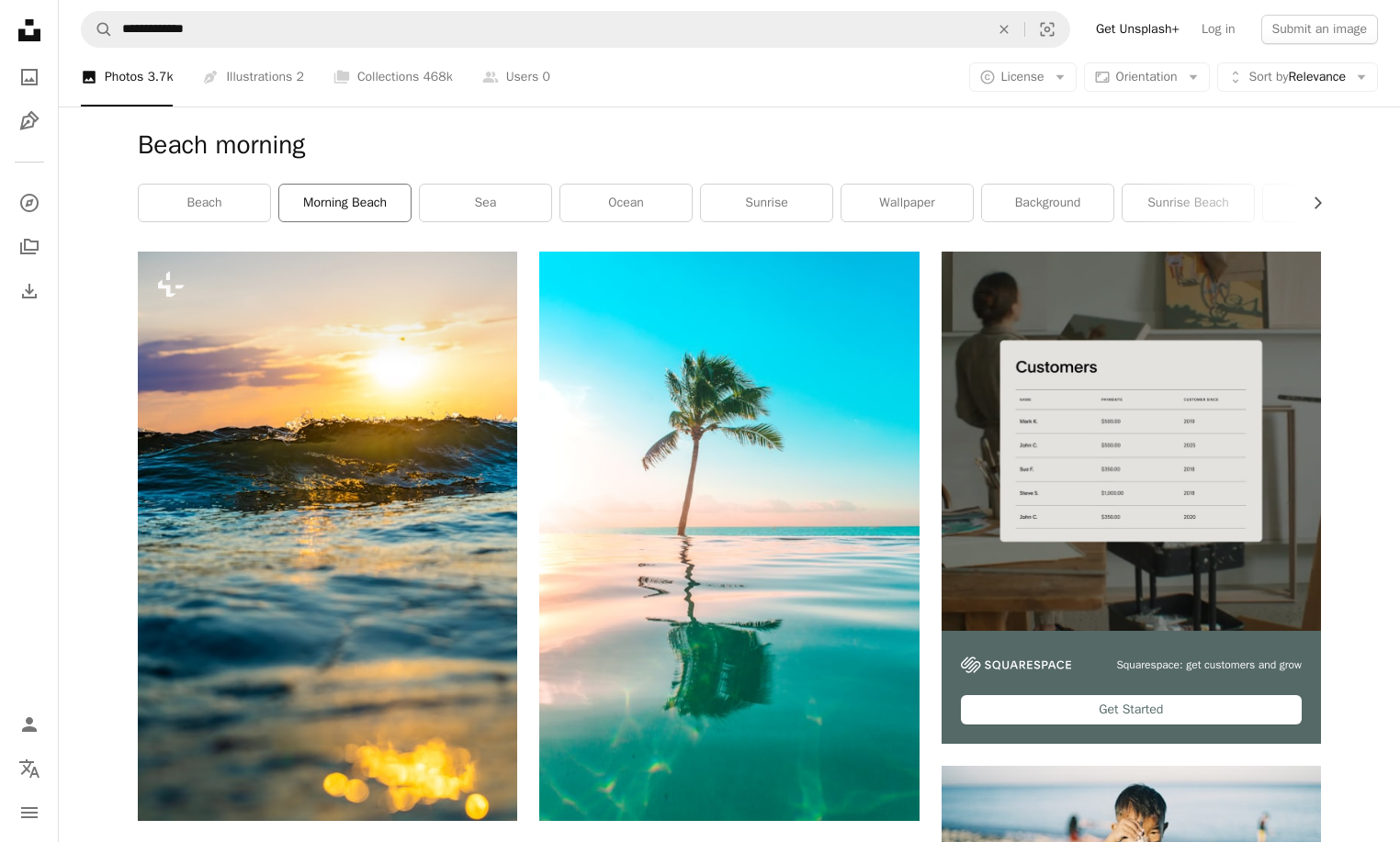 click on "morning beach" at bounding box center (344, 203) 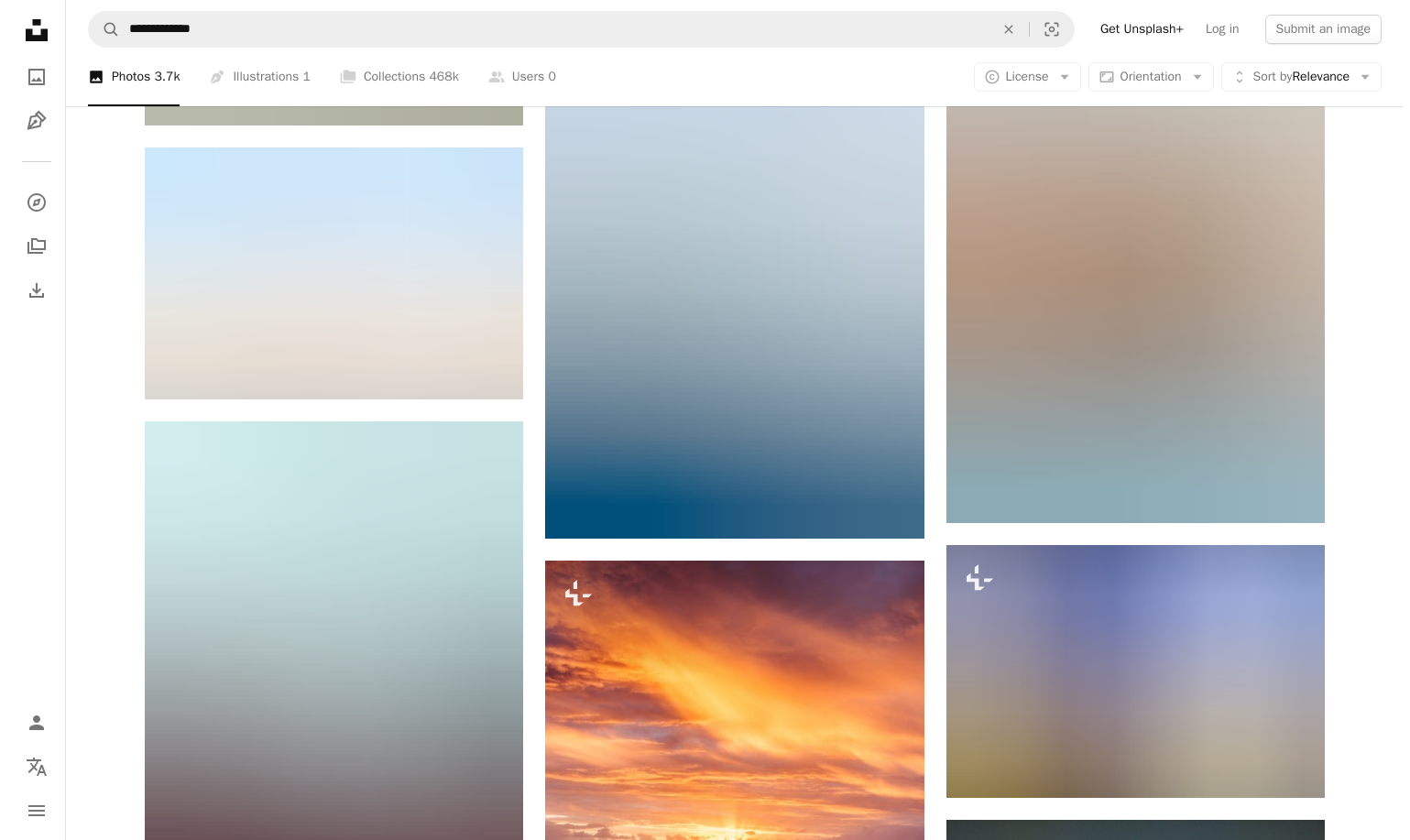 scroll, scrollTop: 1980, scrollLeft: 0, axis: vertical 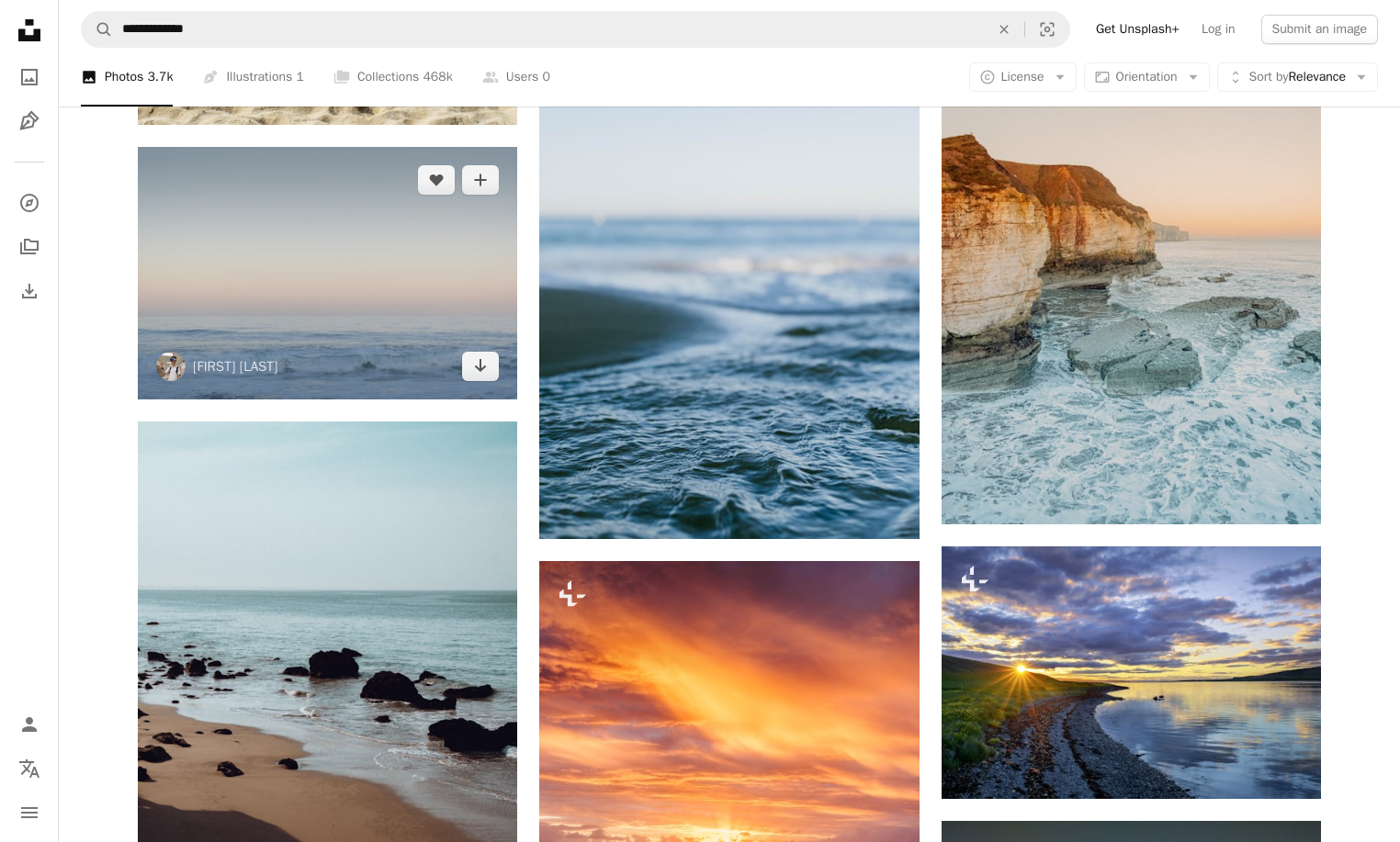 click at bounding box center [327, 273] 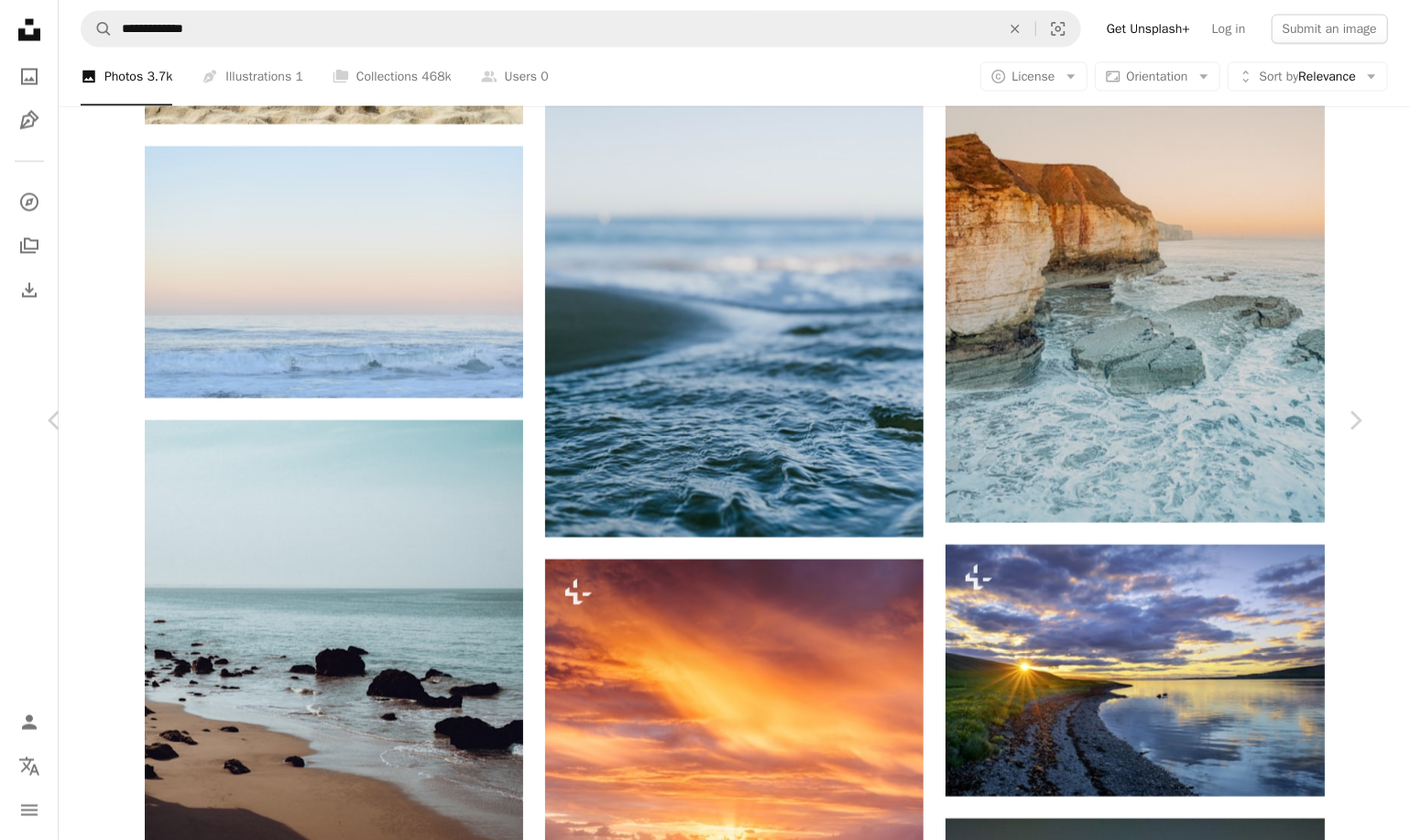 scroll, scrollTop: 0, scrollLeft: 0, axis: both 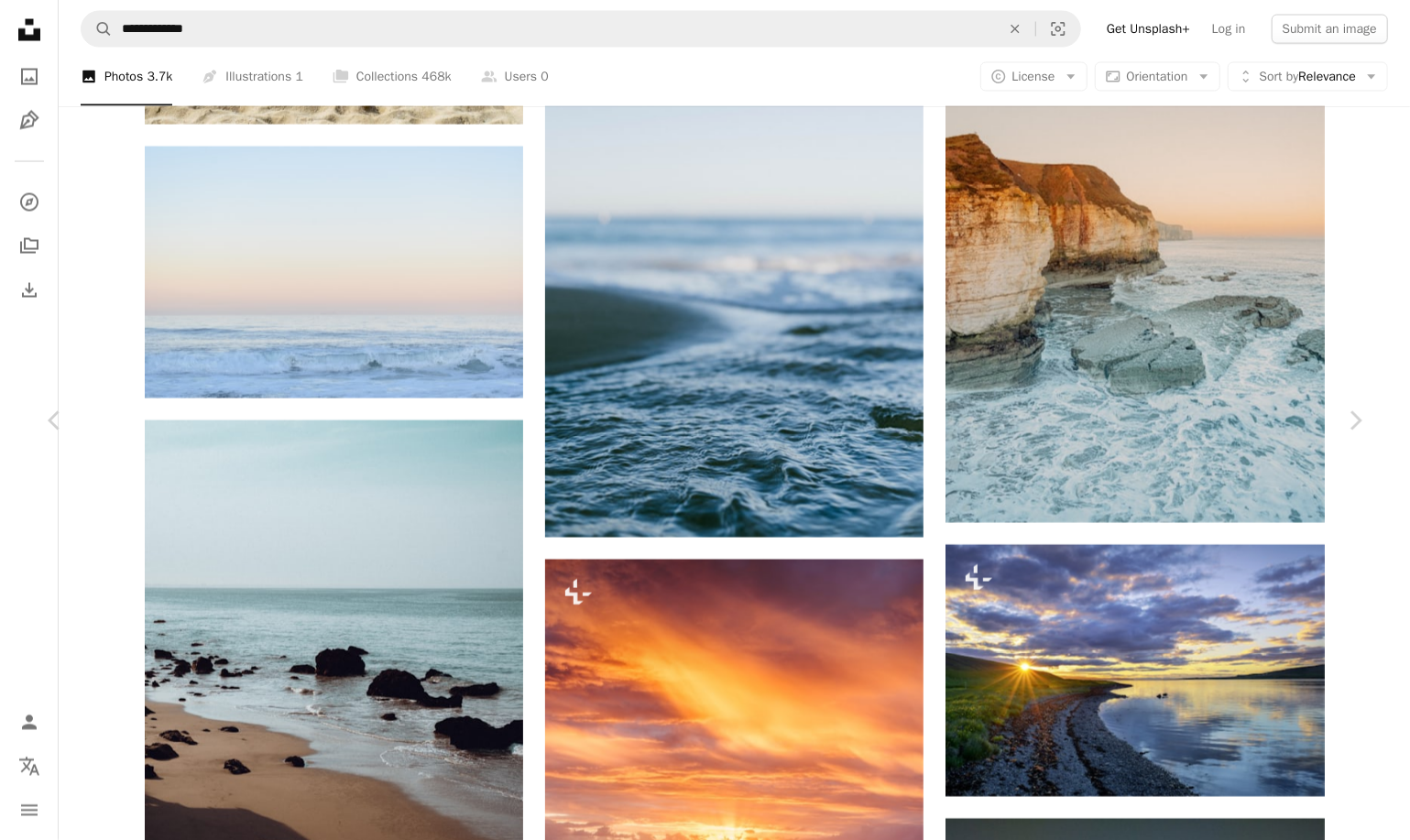 click on "Download free" at bounding box center [1182, 5783] 